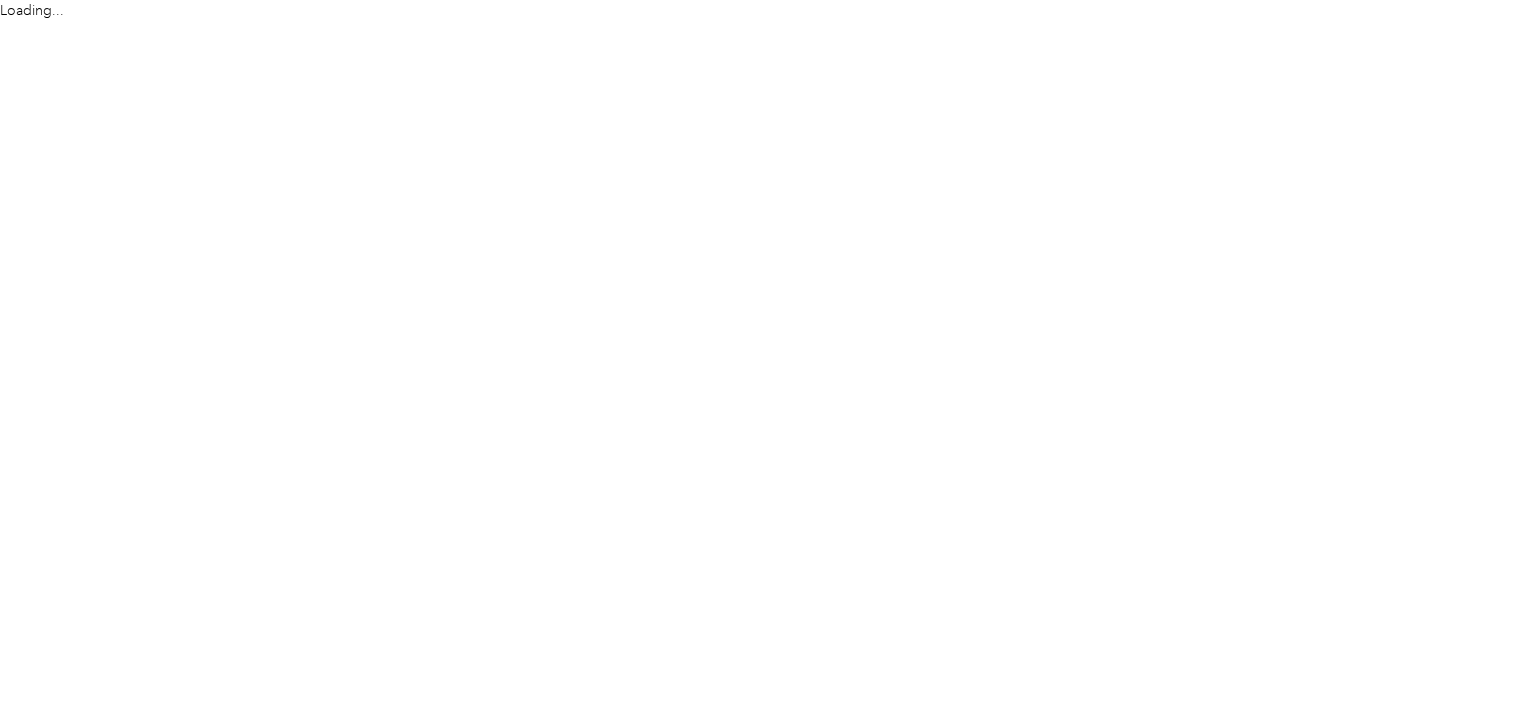 scroll, scrollTop: 0, scrollLeft: 0, axis: both 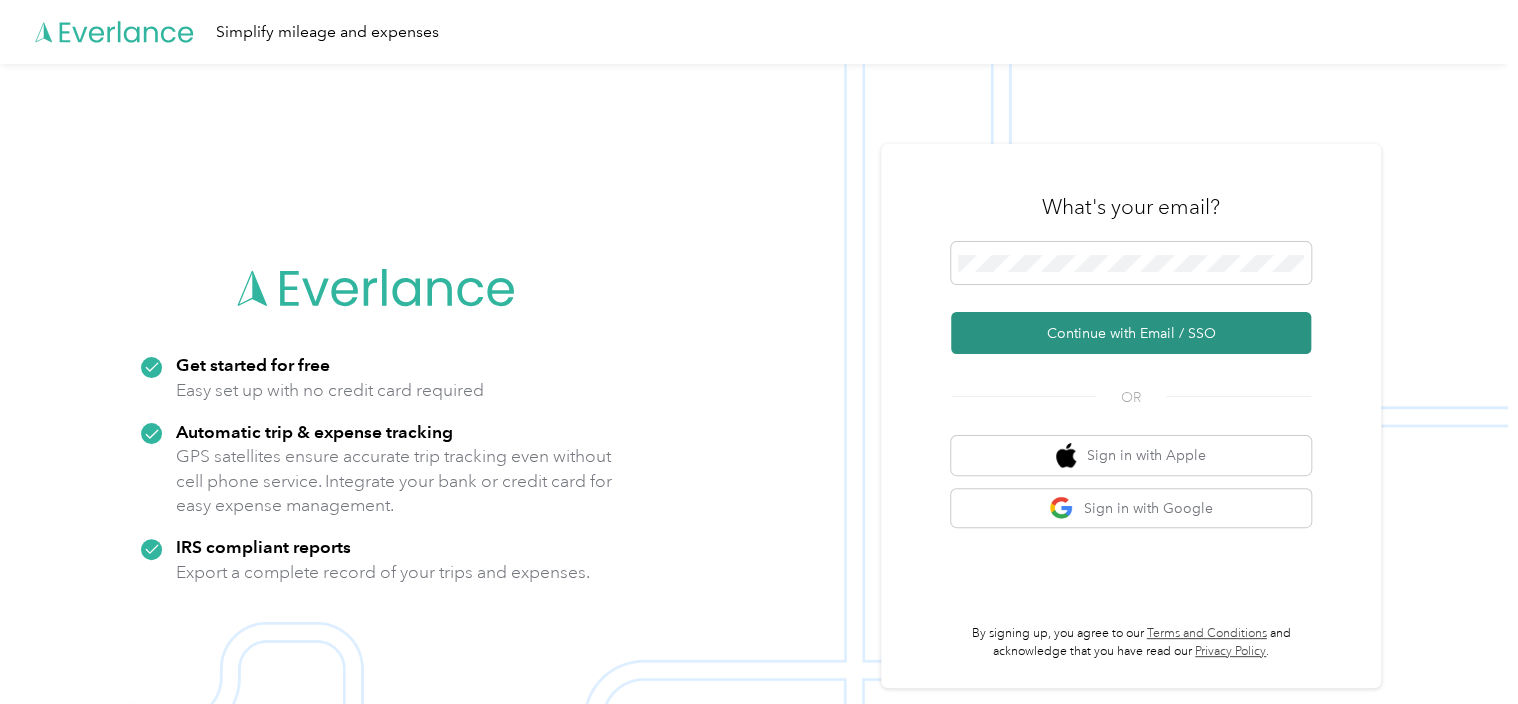 click on "Continue with Email / SSO" at bounding box center [1131, 333] 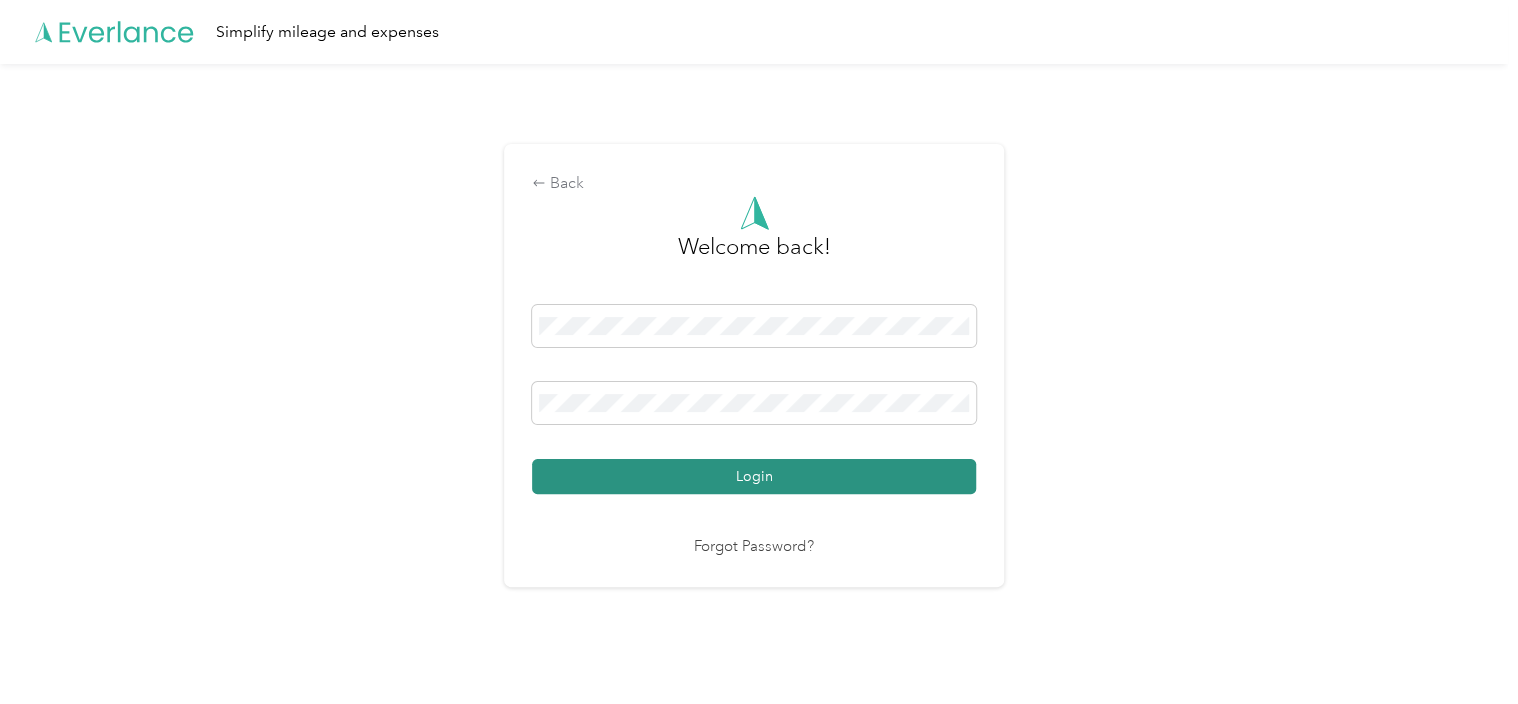 click on "Login" at bounding box center (754, 476) 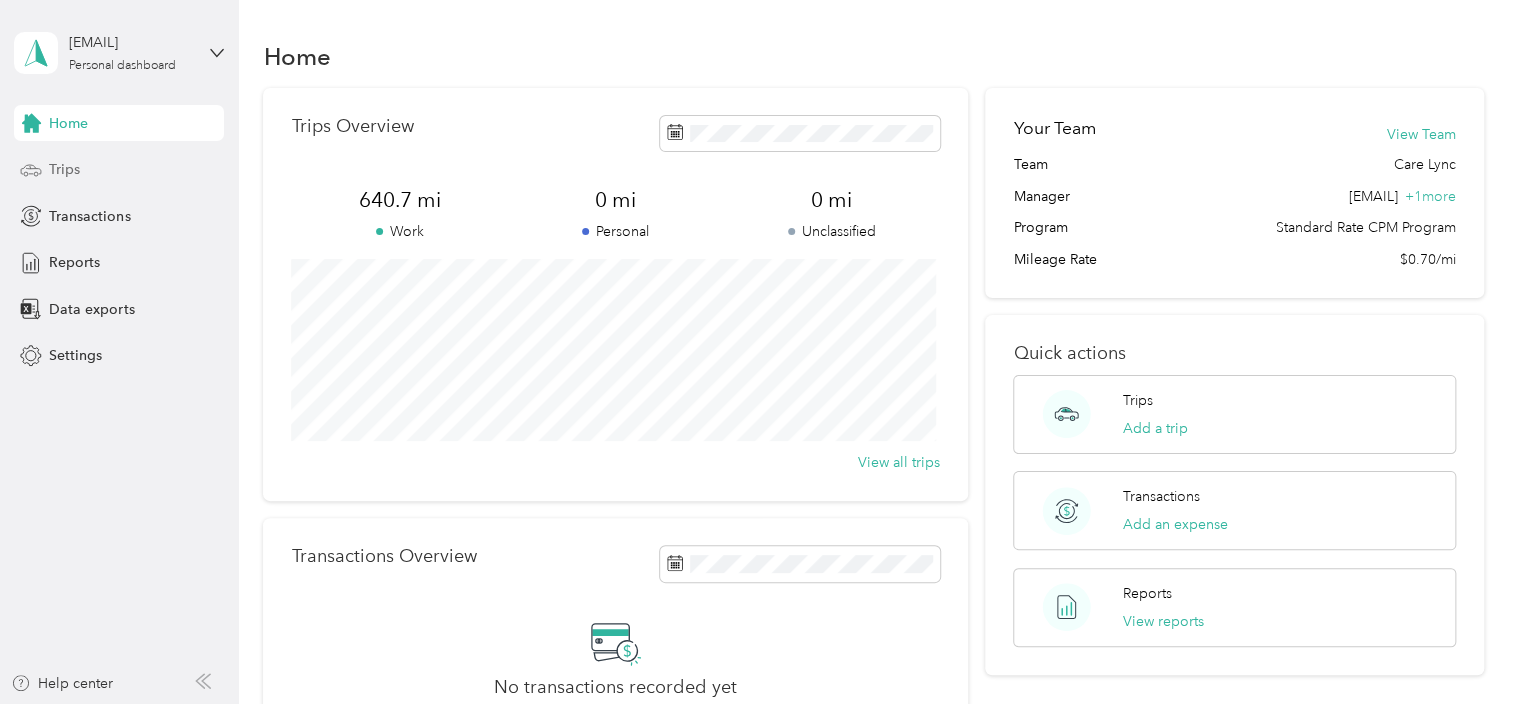 click on "Trips" at bounding box center [64, 169] 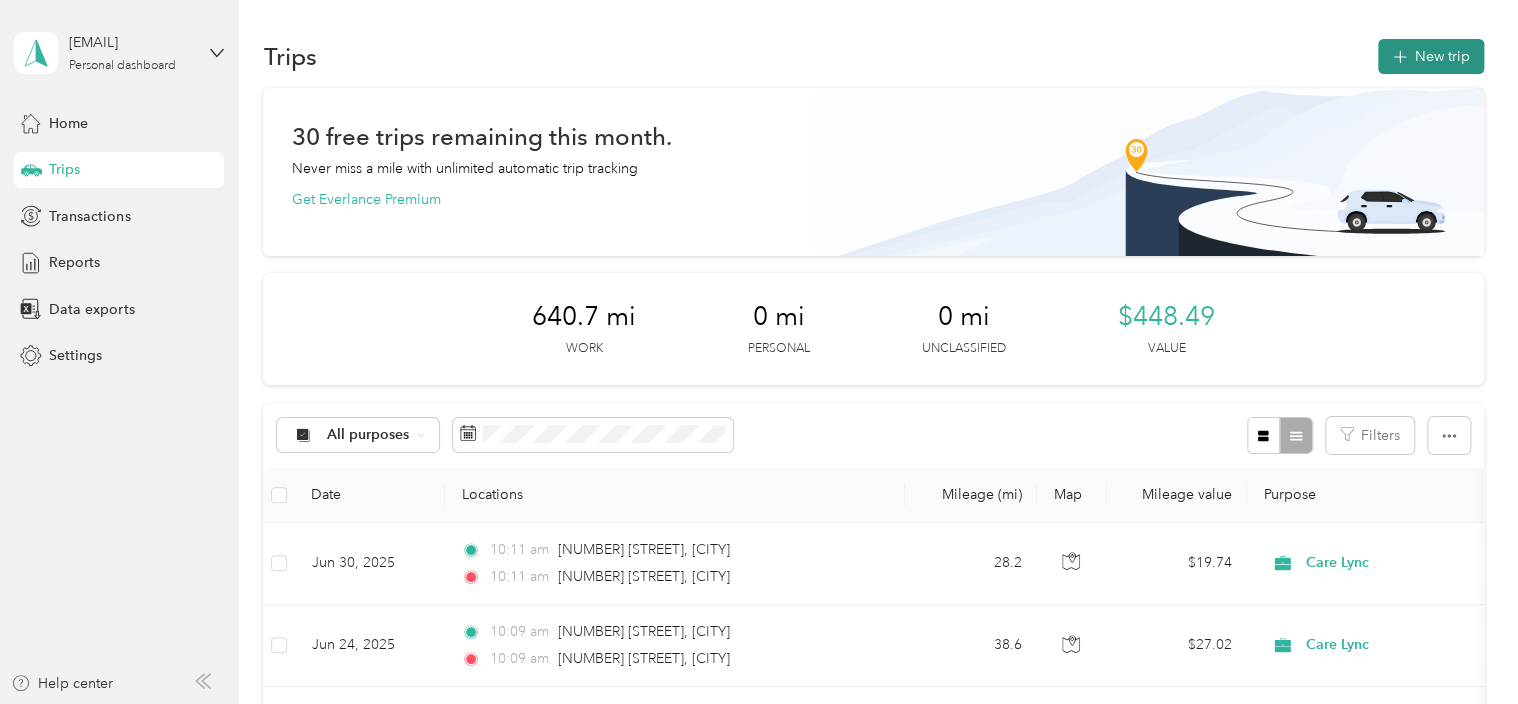 click on "New trip" at bounding box center (1431, 56) 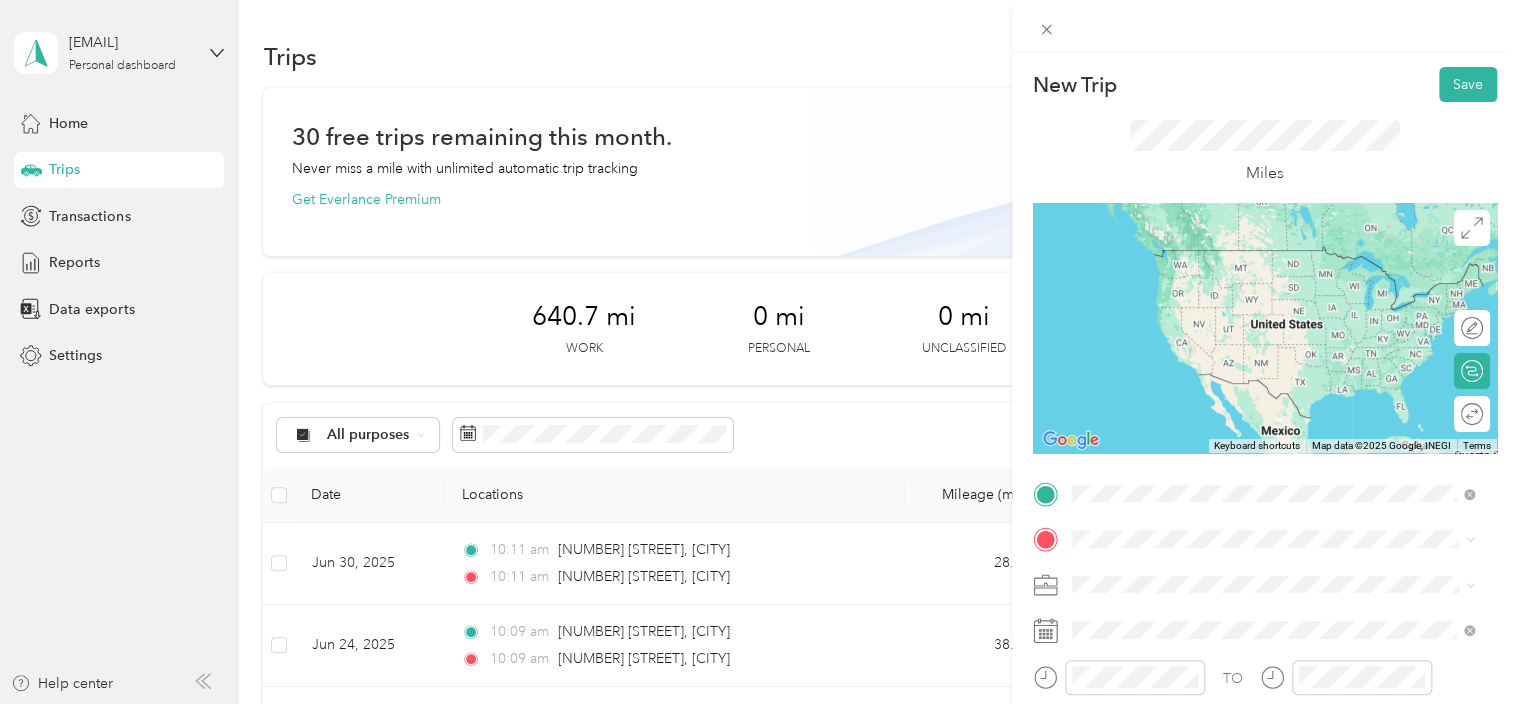 click on "[NUMBER] [STREET]
[CITY], [STATE] [POSTAL_CODE], [COUNTRY]" at bounding box center (1253, 258) 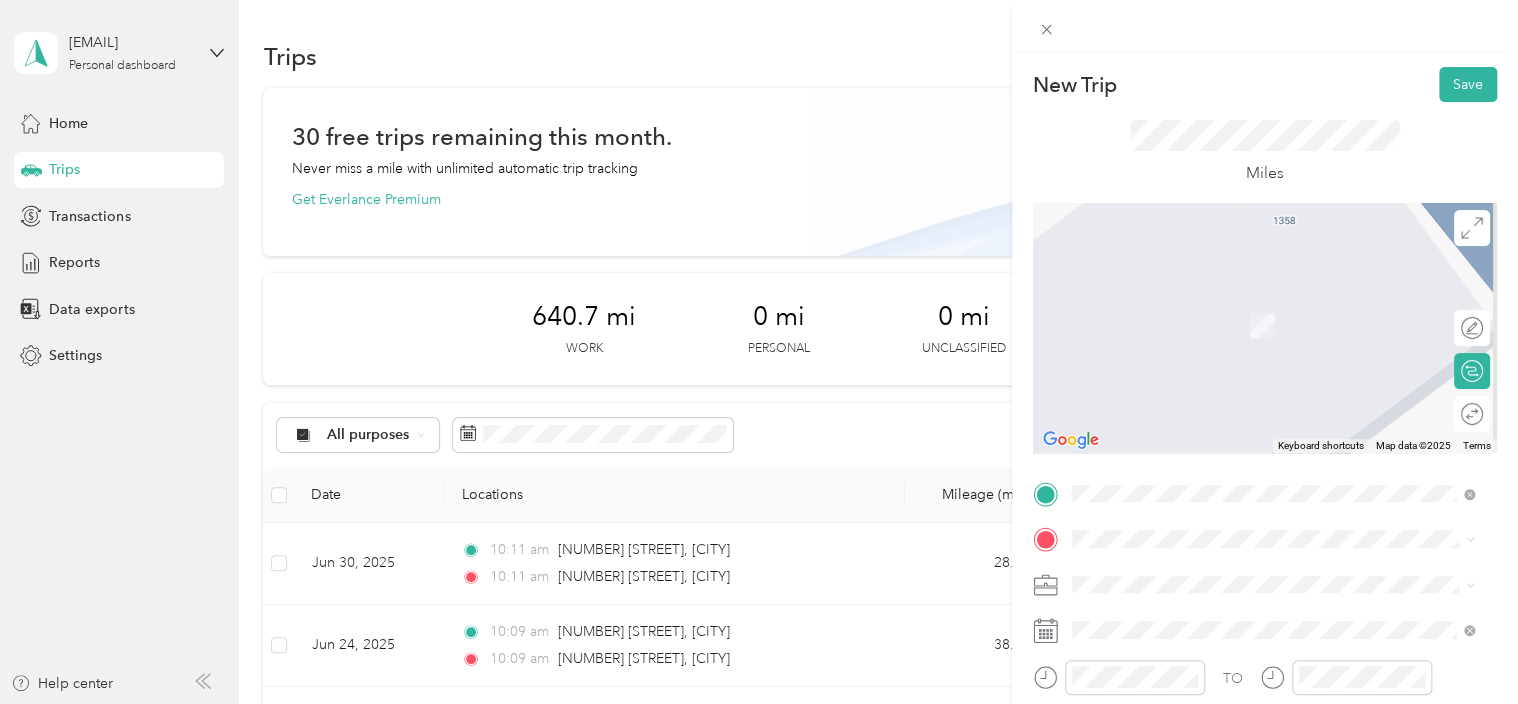 click on "[NUMBER] [STREET]
[CITY], [STATE] [POSTAL_CODE], [COUNTRY]" at bounding box center [1273, 304] 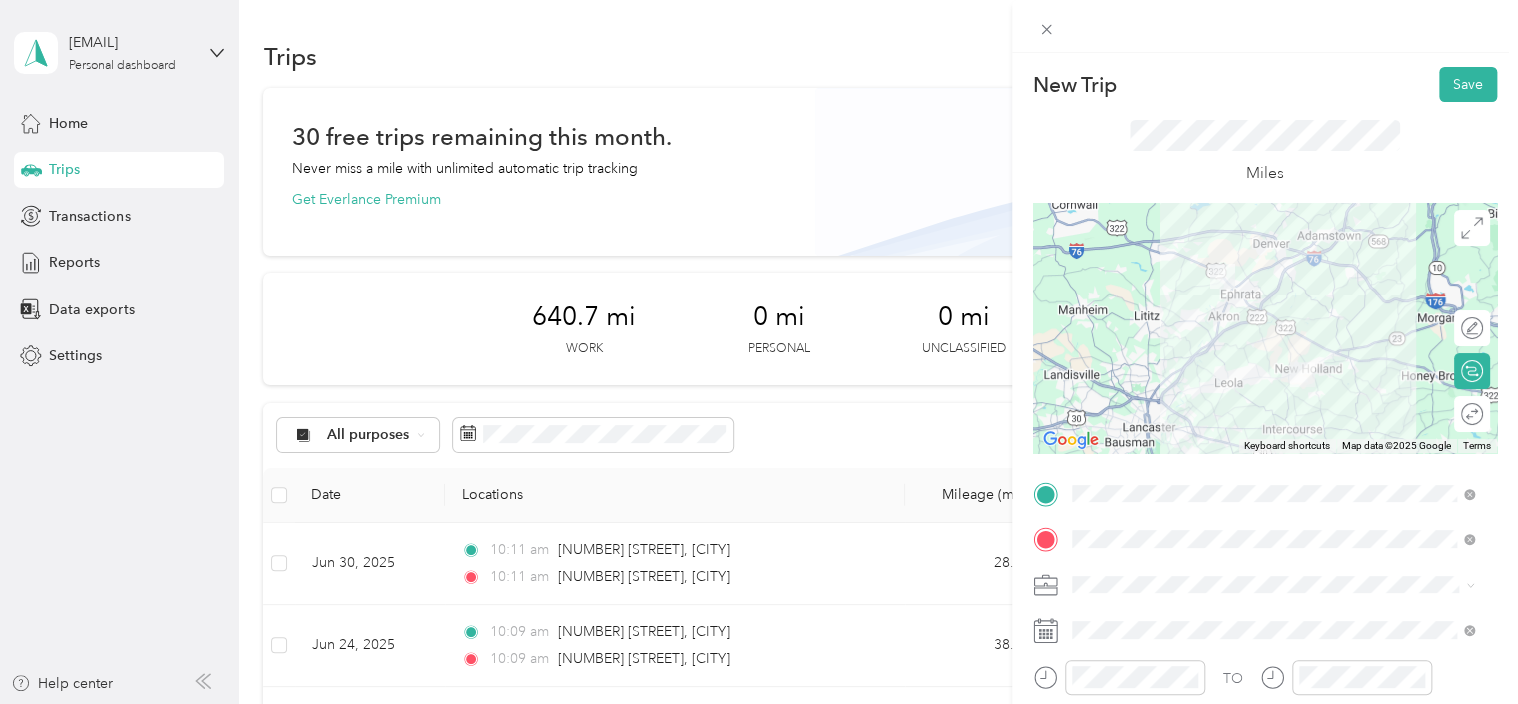 click at bounding box center (1265, 328) 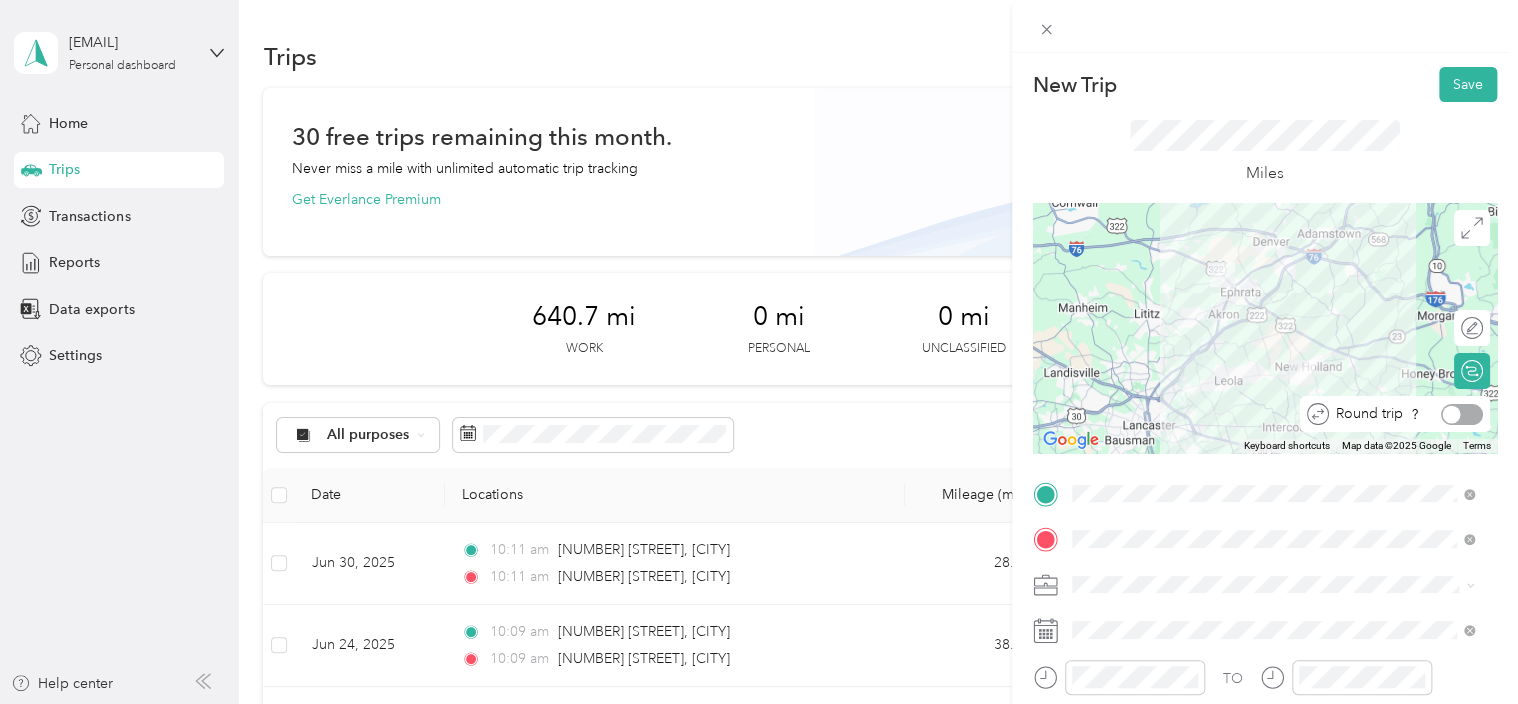 click at bounding box center [1452, 414] 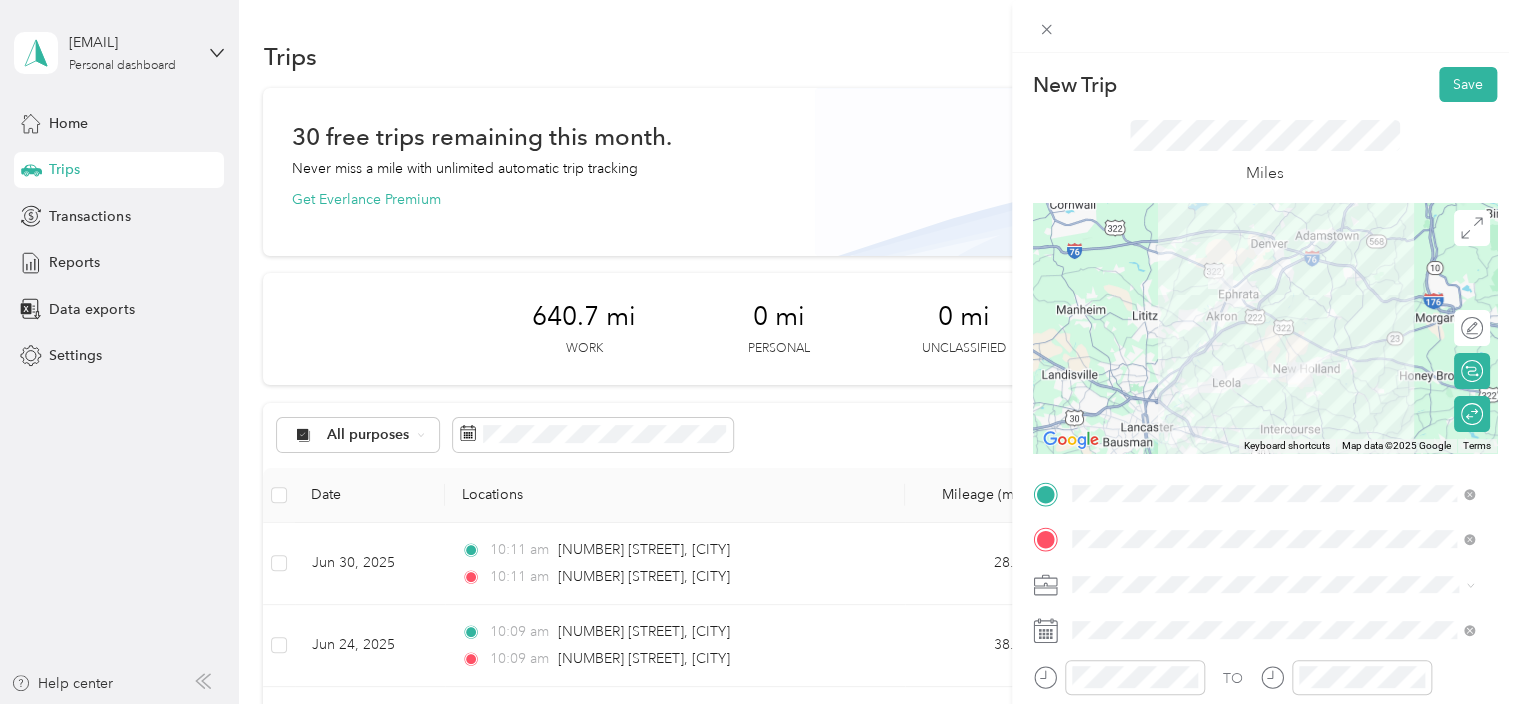 scroll, scrollTop: 100, scrollLeft: 0, axis: vertical 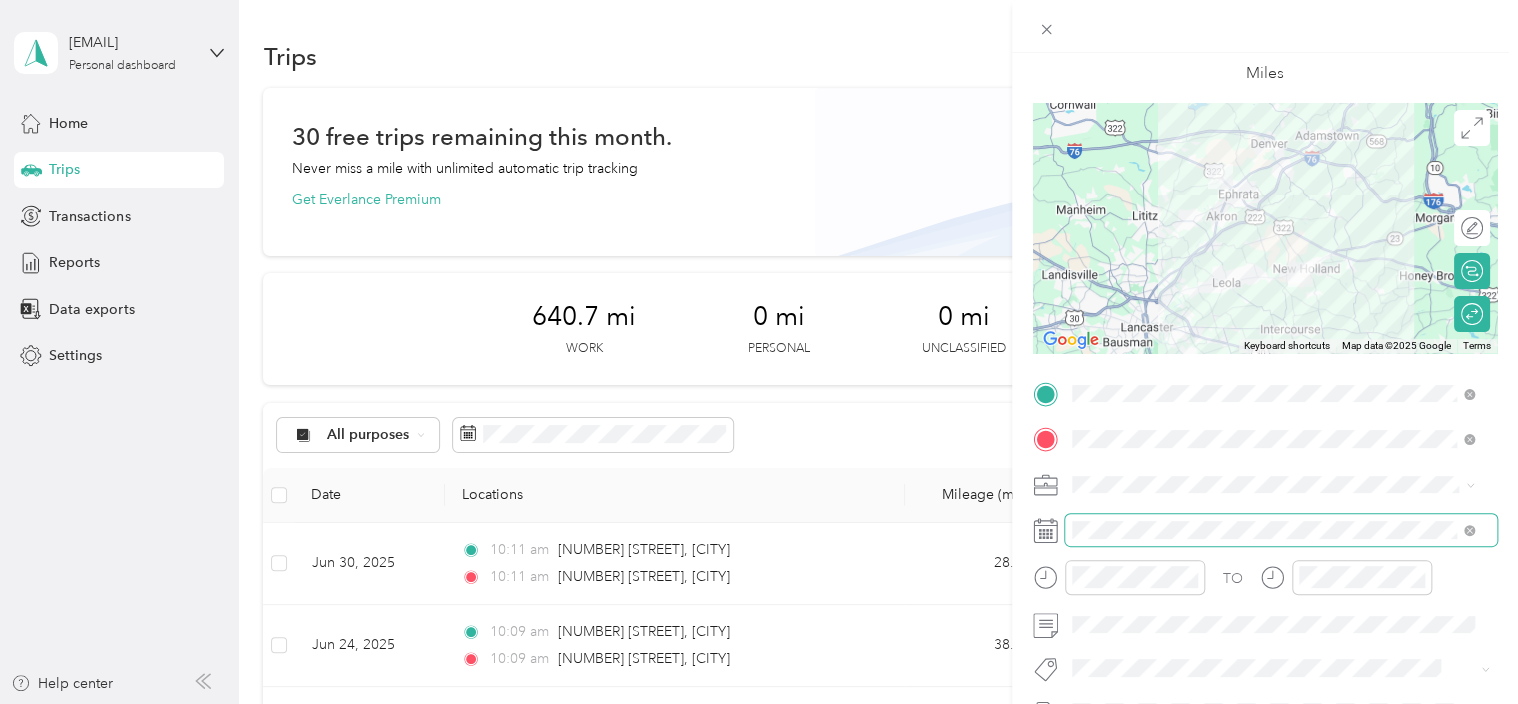 click at bounding box center (1281, 530) 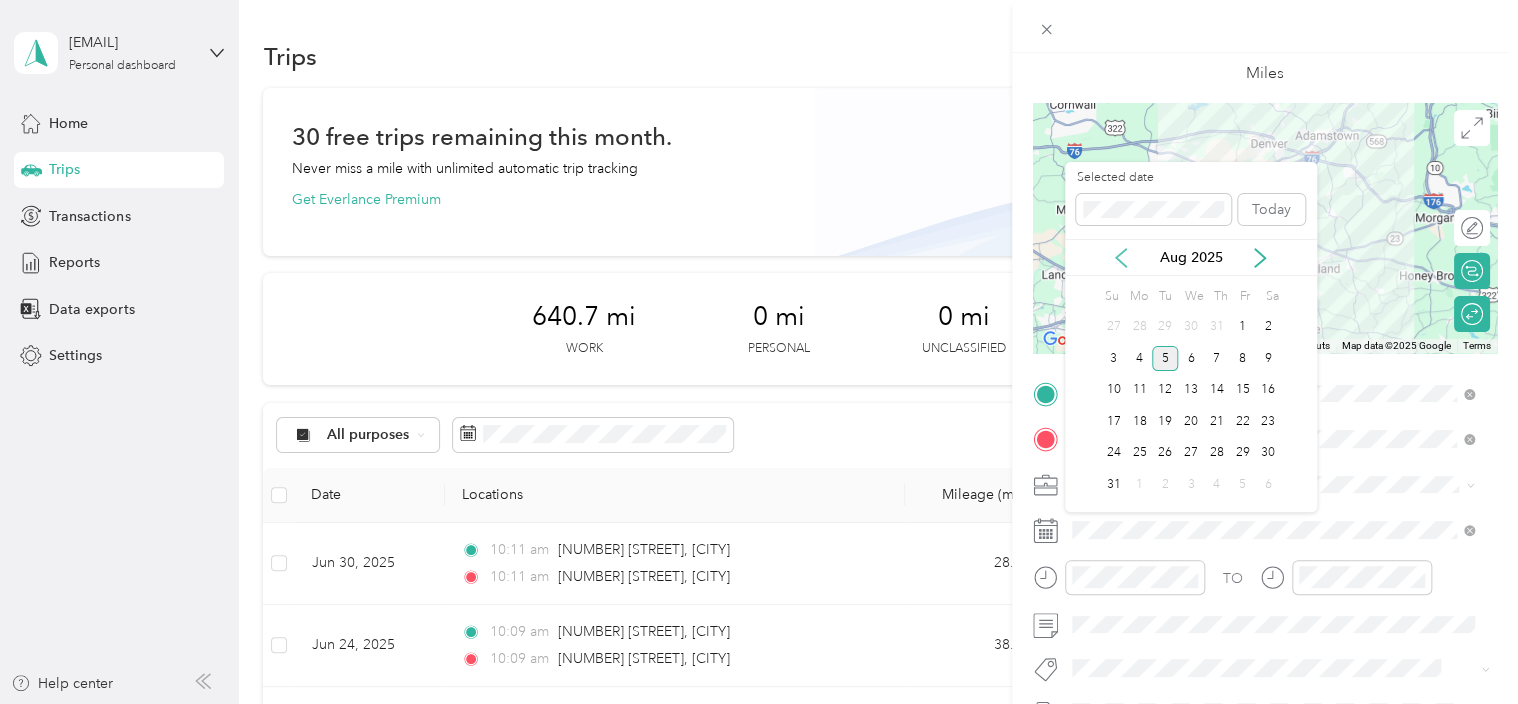click 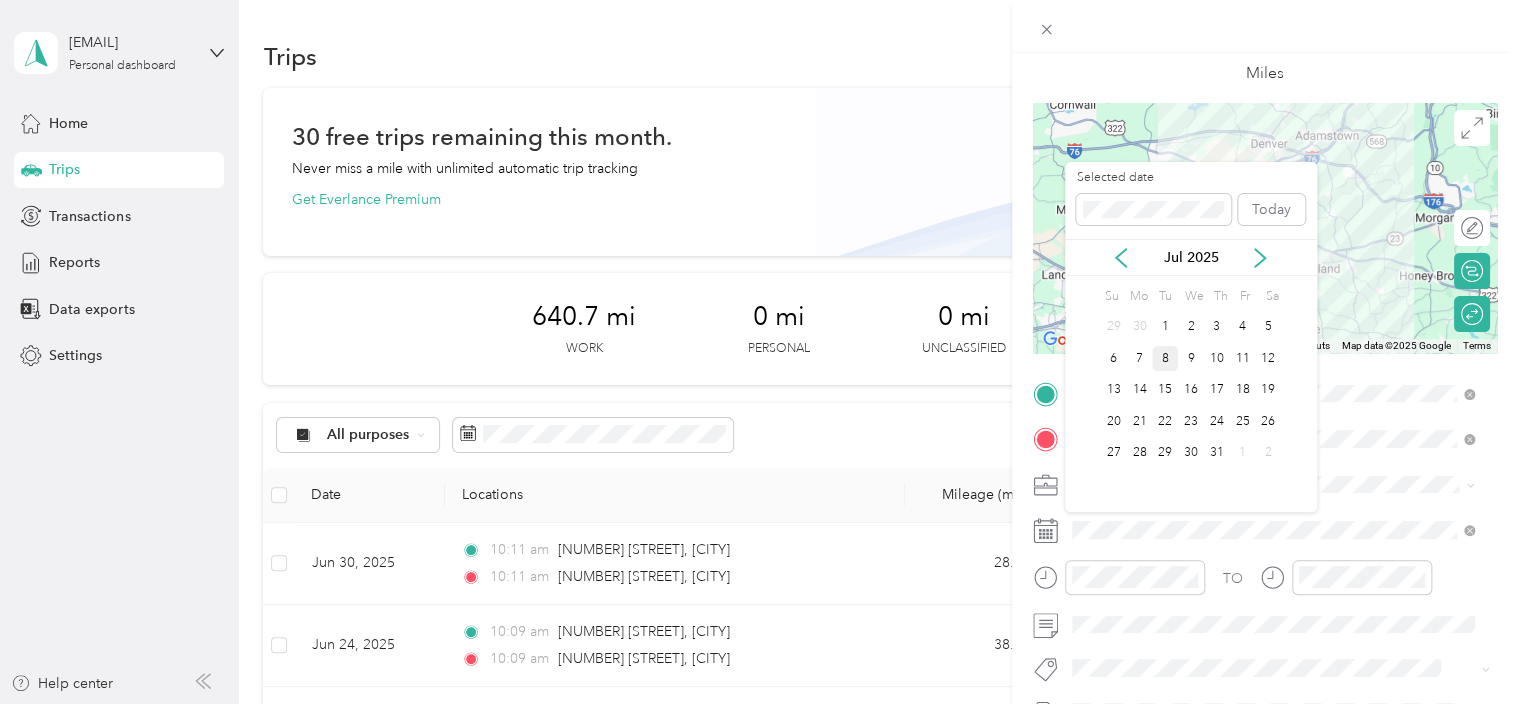 click on "8" at bounding box center [1165, 358] 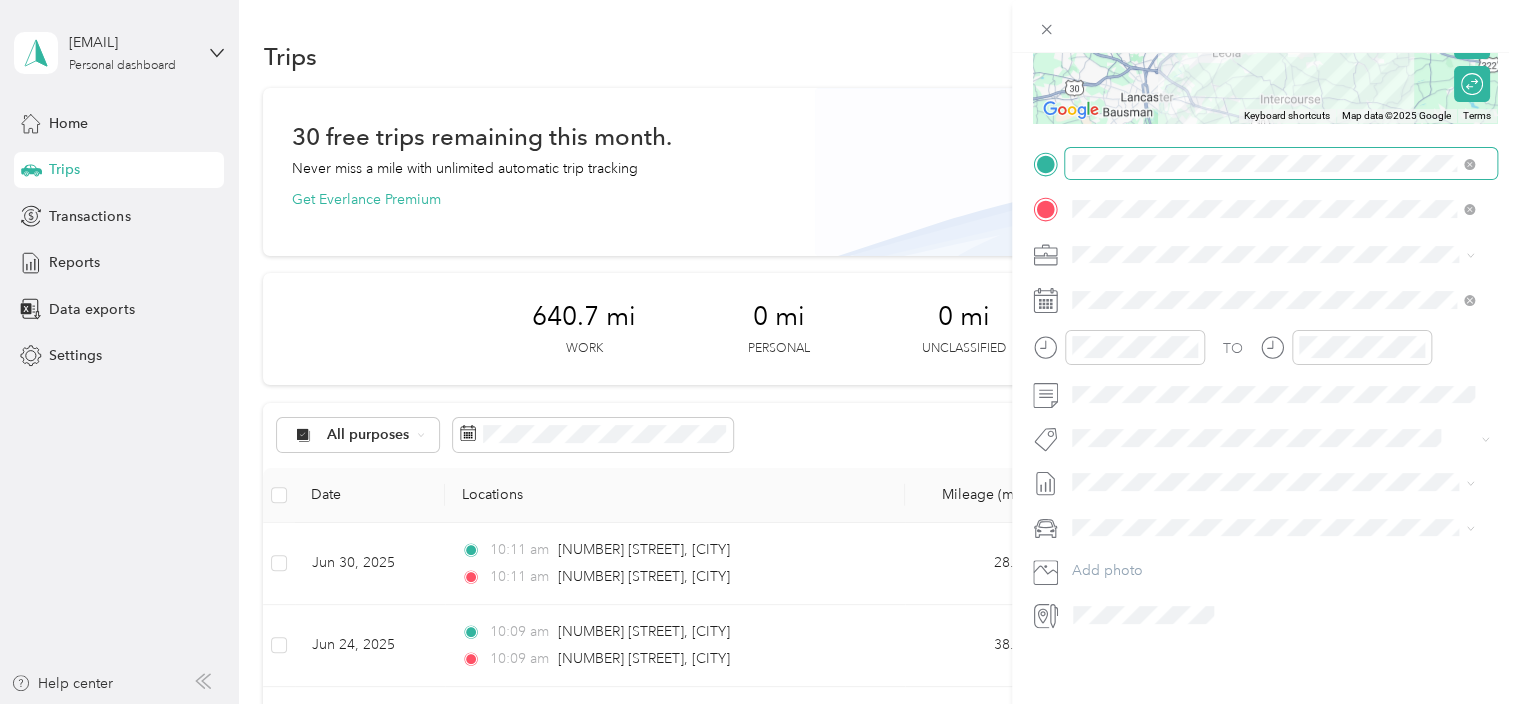scroll, scrollTop: 344, scrollLeft: 0, axis: vertical 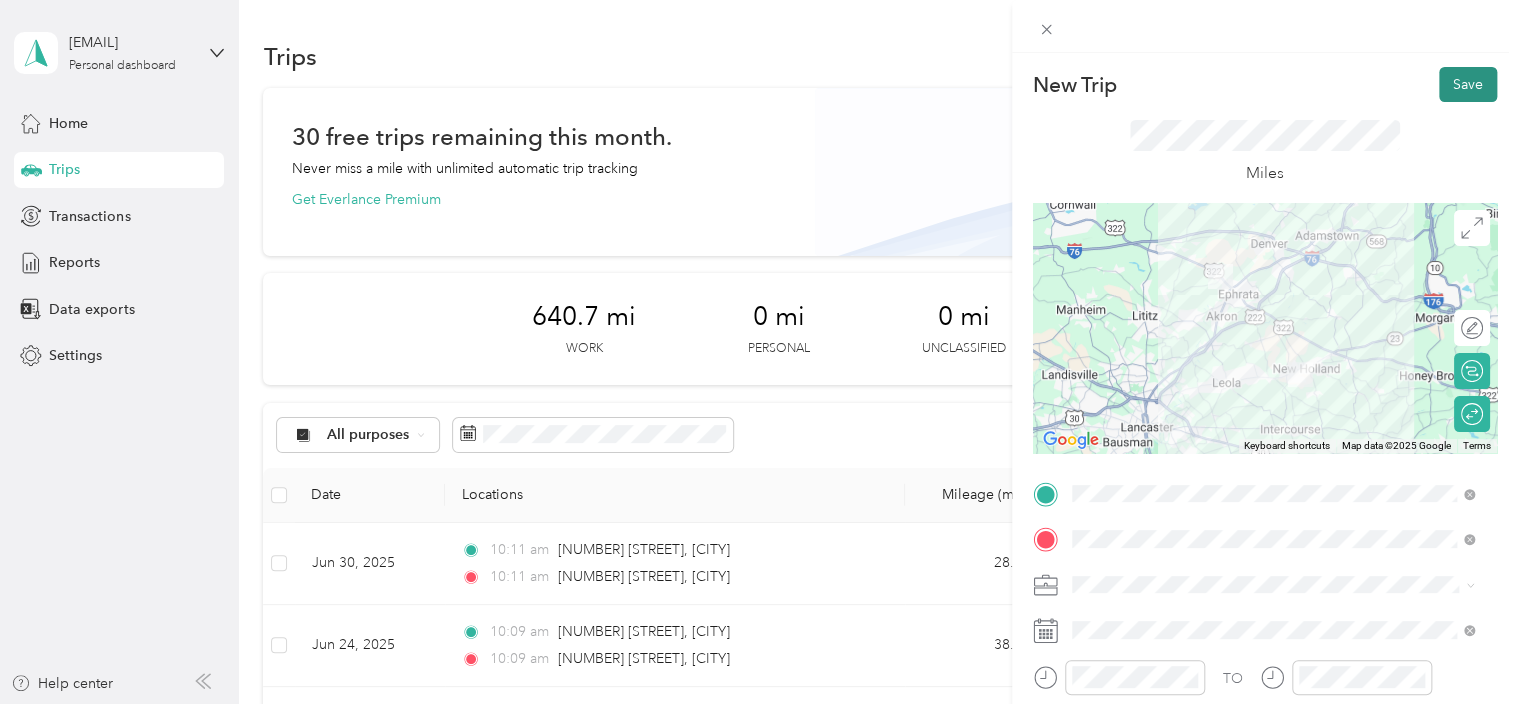 click on "Save" at bounding box center (1468, 84) 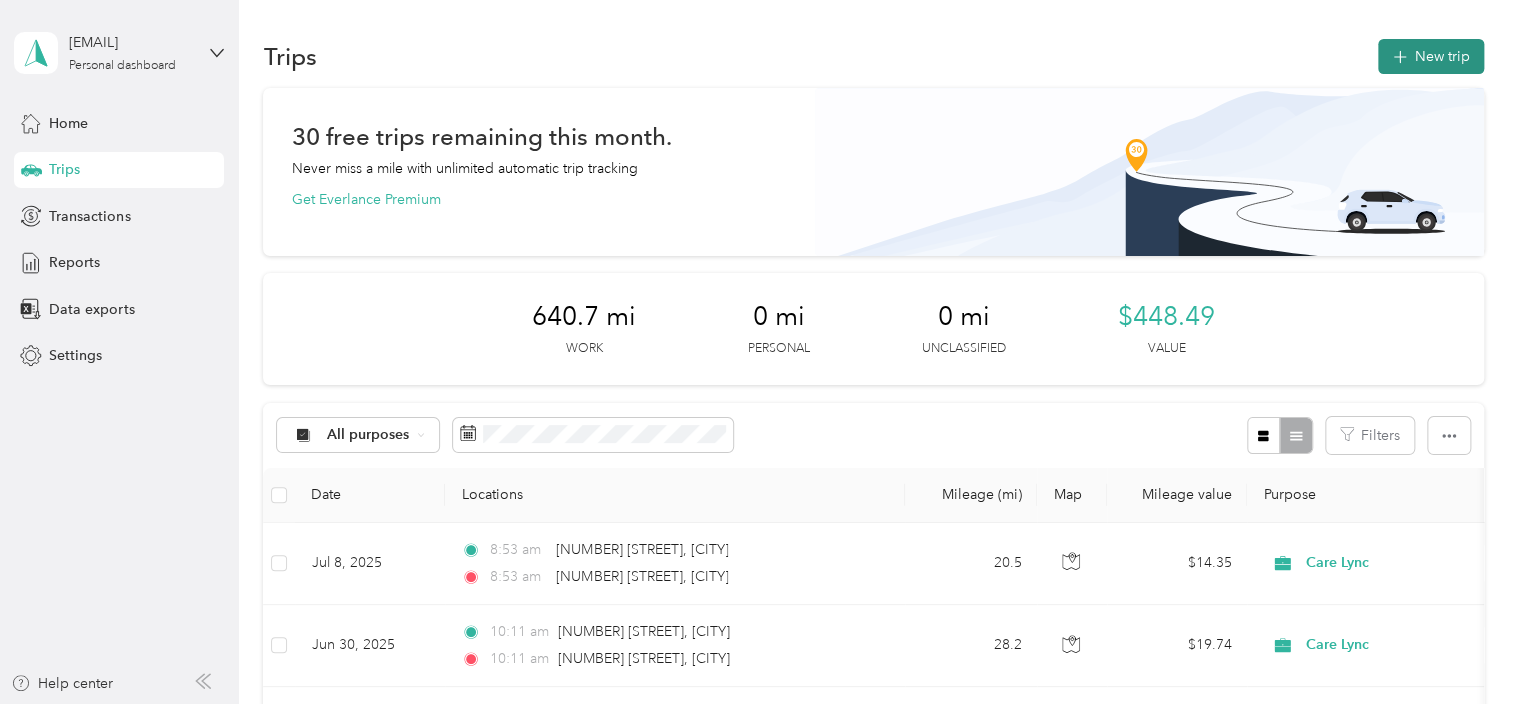 click on "New trip" at bounding box center (1431, 56) 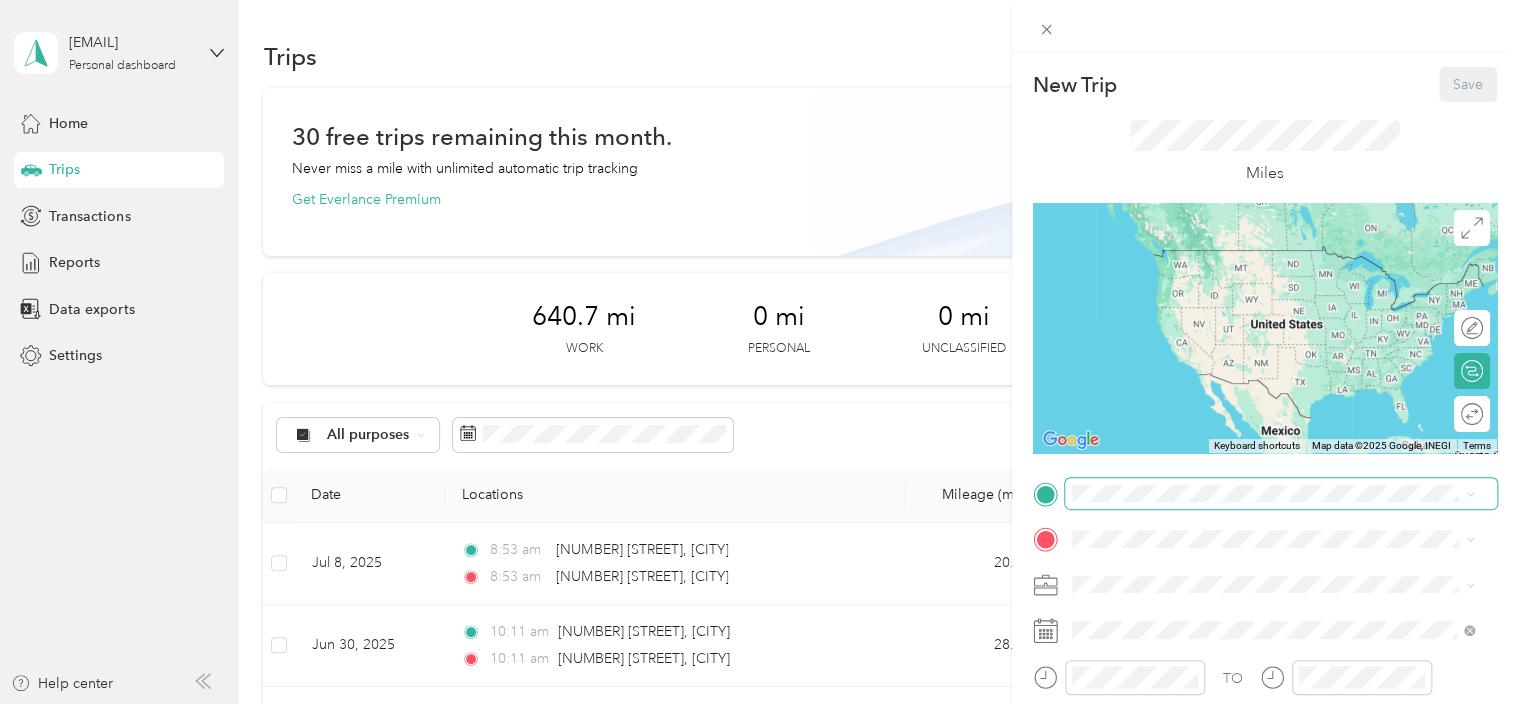 click at bounding box center (1281, 494) 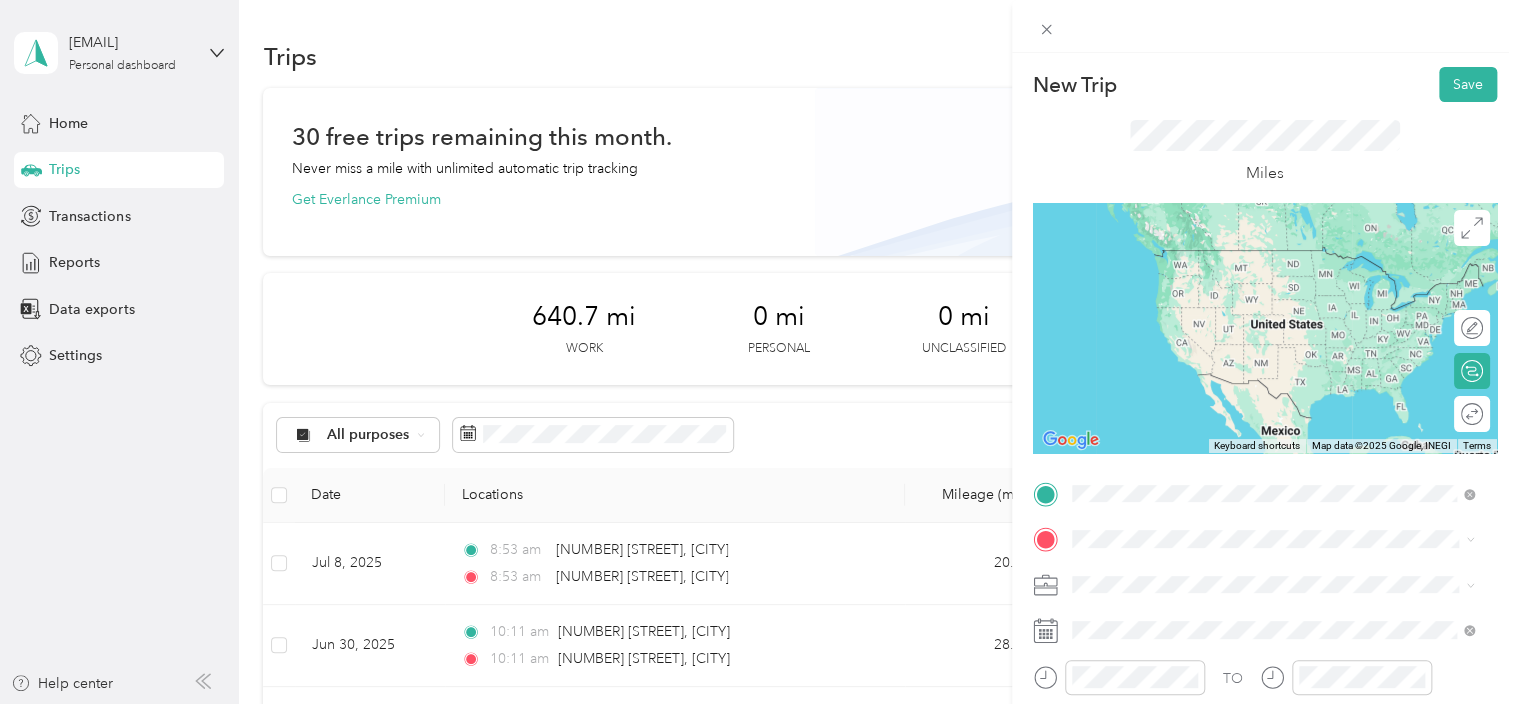 click on "[NUMBER] [STREET]
[CITY], [STATE] [POSTAL_CODE], [COUNTRY]" at bounding box center [1273, 259] 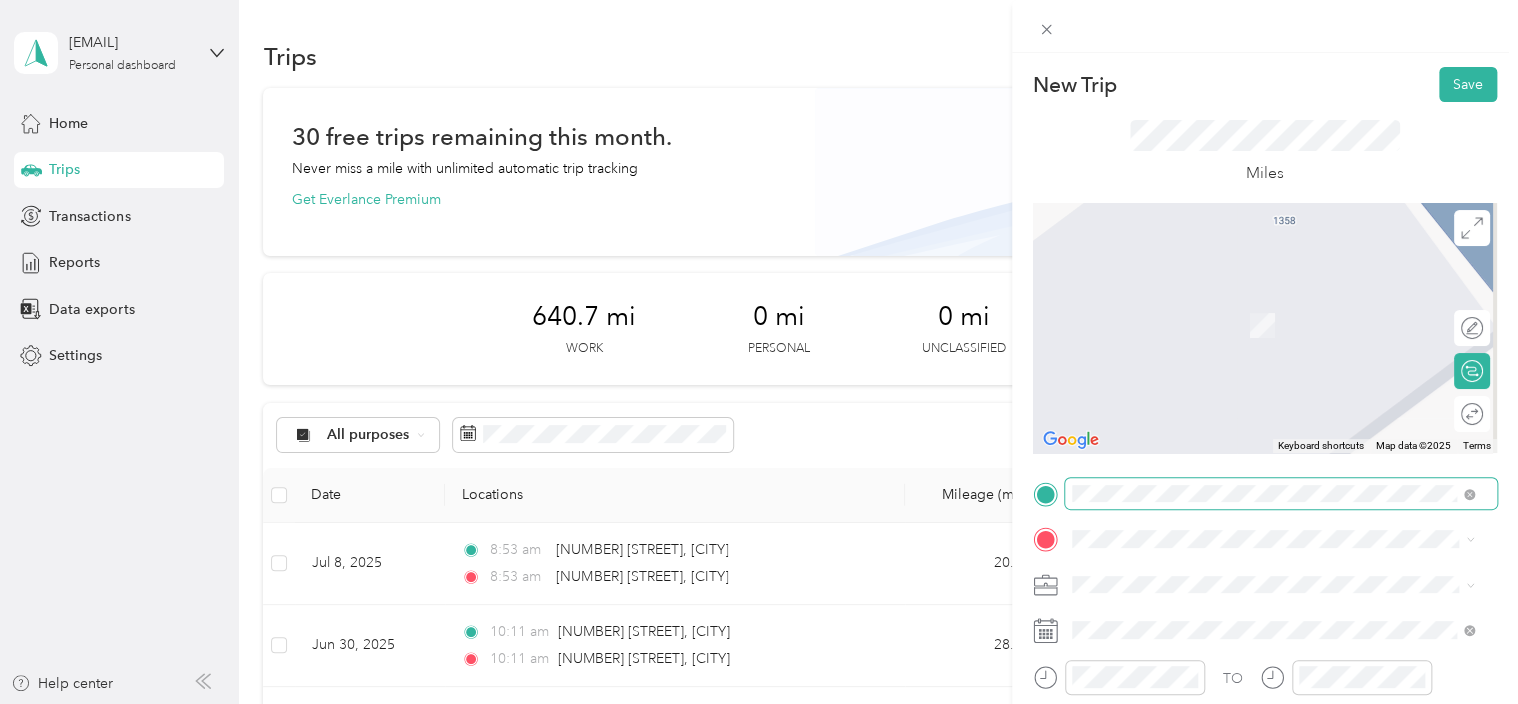 scroll, scrollTop: 100, scrollLeft: 0, axis: vertical 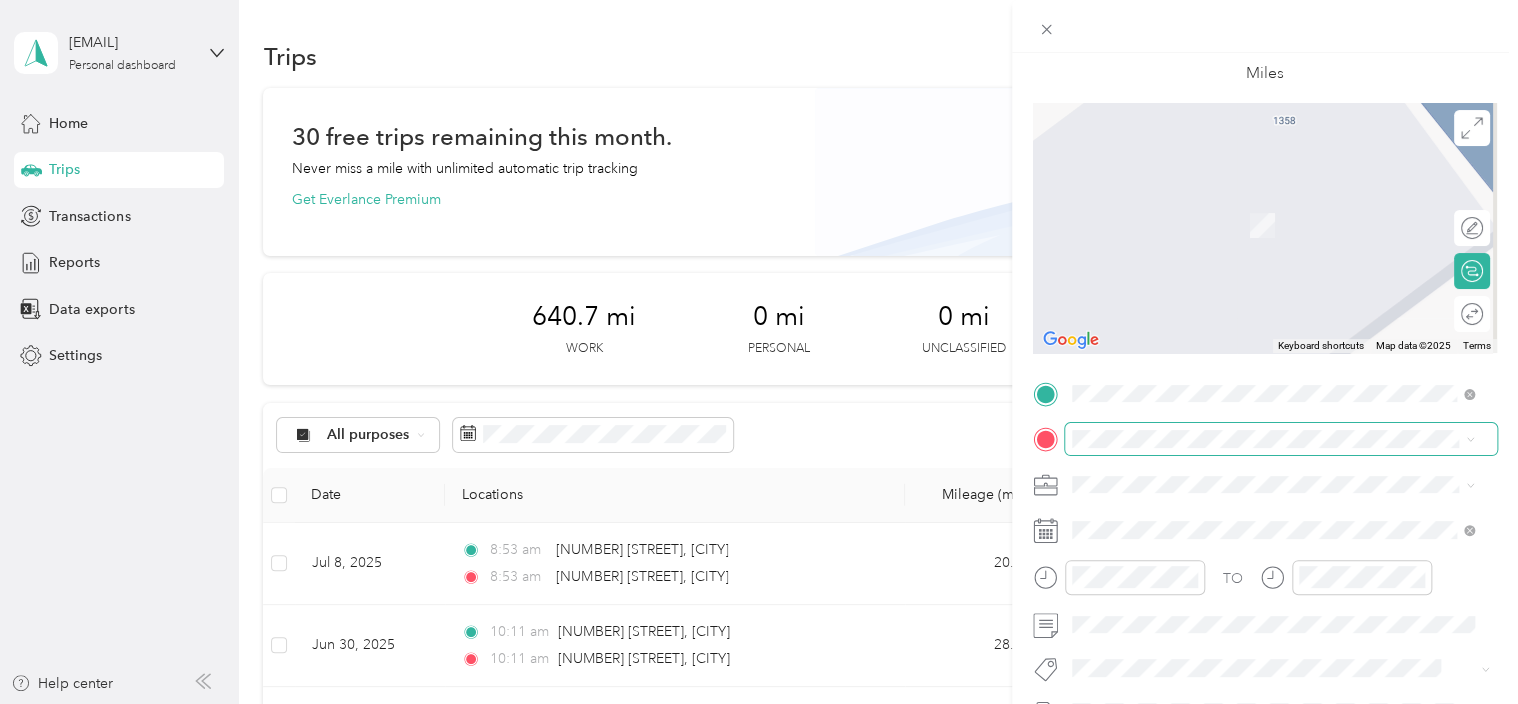 click on "New Trip Save This trip cannot be edited because it is either under review, approved, or paid. Contact your Team Manager to edit it. Miles To navigate the map with touch gestures double-tap and hold your finger on the map, then drag the map. ← Move left → Move right ↑ Move up ↓ Move down + Zoom in - Zoom out Home Jump left by 75% End Jump right by 75% Page Up Jump up by 75% Page Down Jump down by 75% Keyboard shortcuts Map Data Map data ©2025 Map data ©2025 2 m  Click to toggle between metric and imperial units Terms Report a map error Edit route Calculate route Round trip TO Add photo" at bounding box center [754, 704] 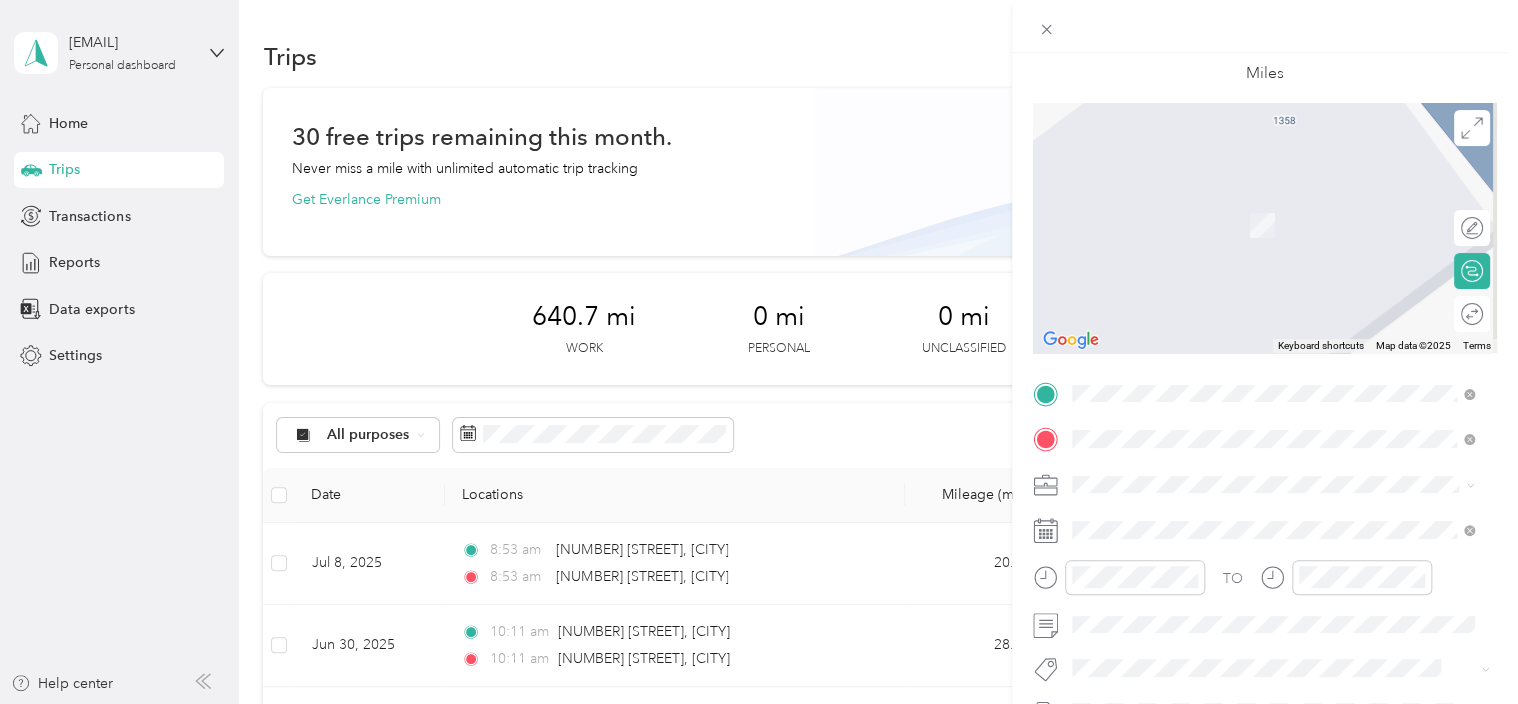 click on "[NUMBER] [STREET]
[CITY], [STATE] [POSTAL_CODE], [COUNTRY]" at bounding box center (1273, 204) 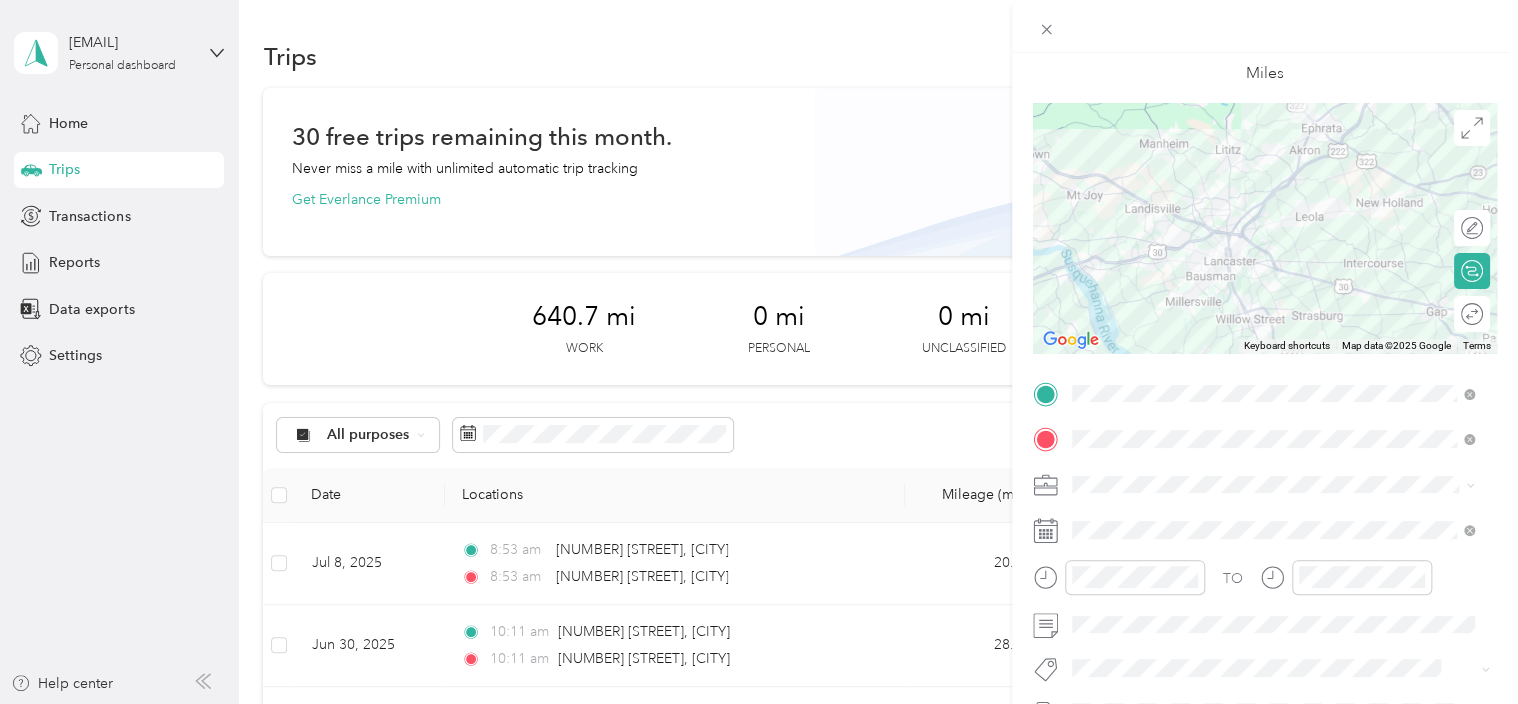 scroll, scrollTop: 0, scrollLeft: 0, axis: both 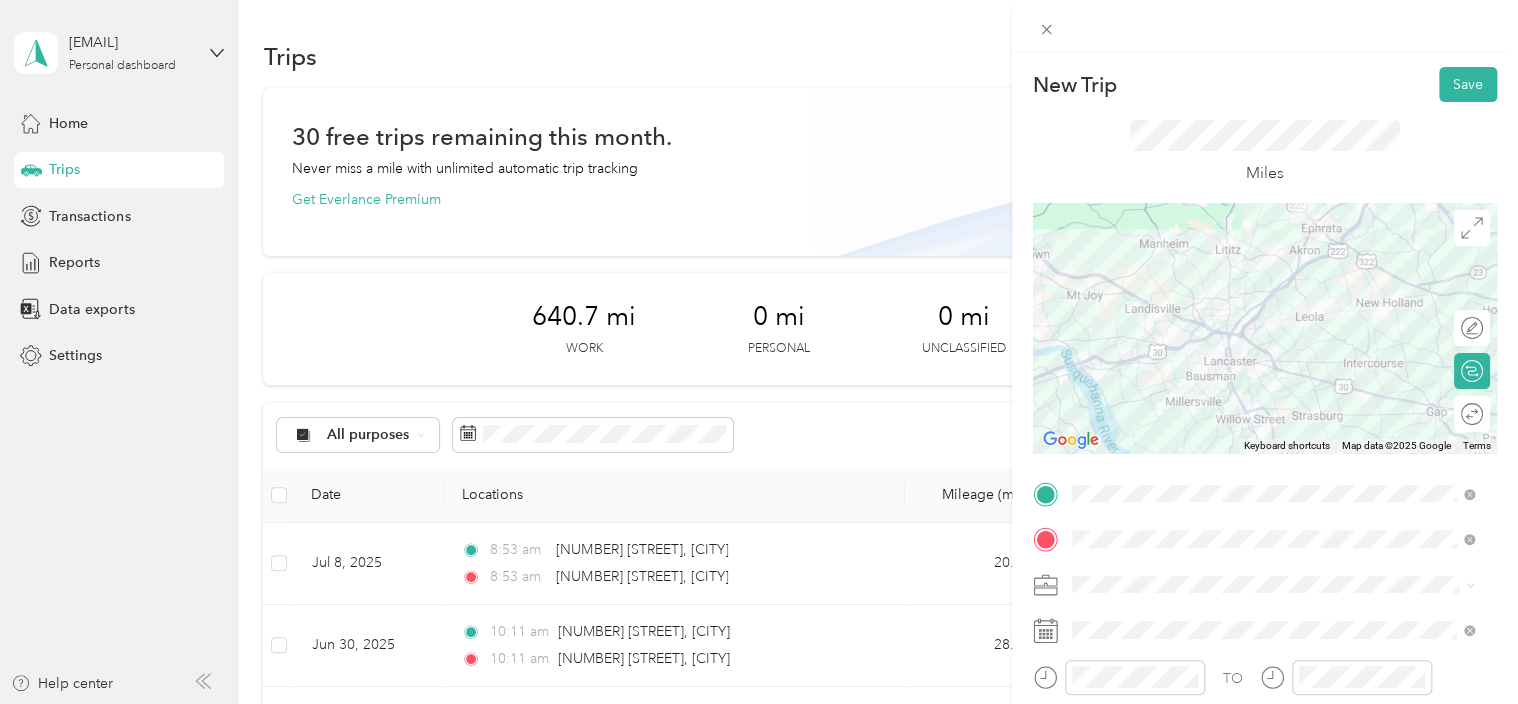 click at bounding box center [1265, 328] 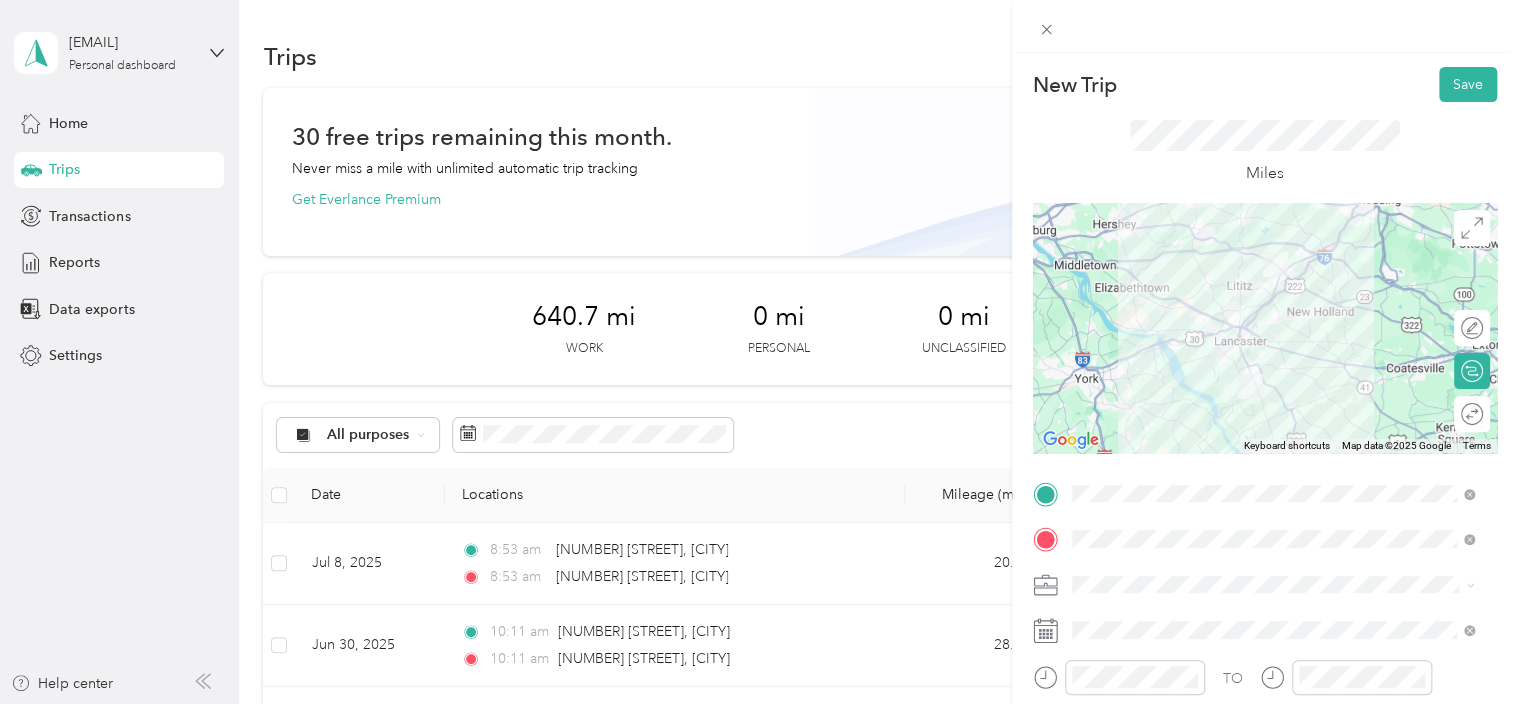 click at bounding box center [1265, 328] 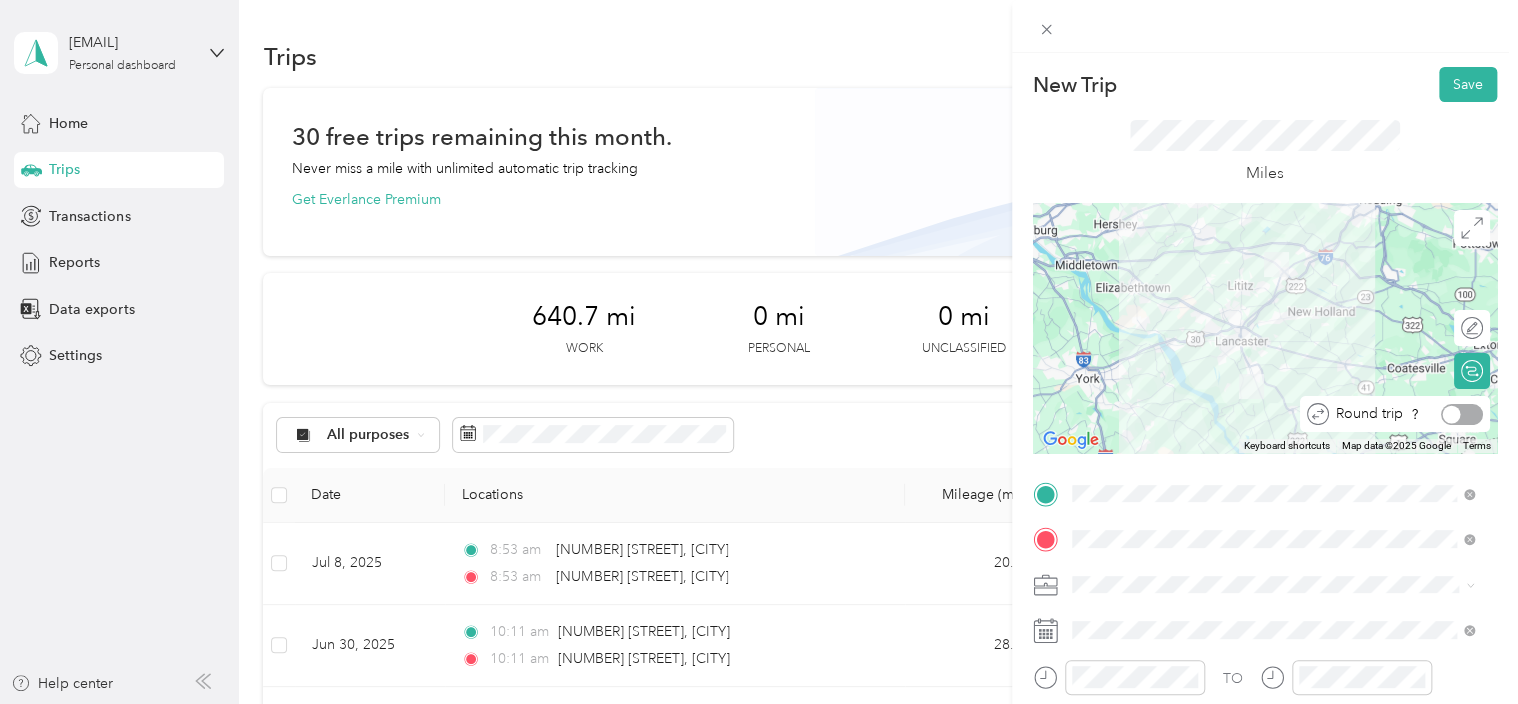 click at bounding box center (1462, 414) 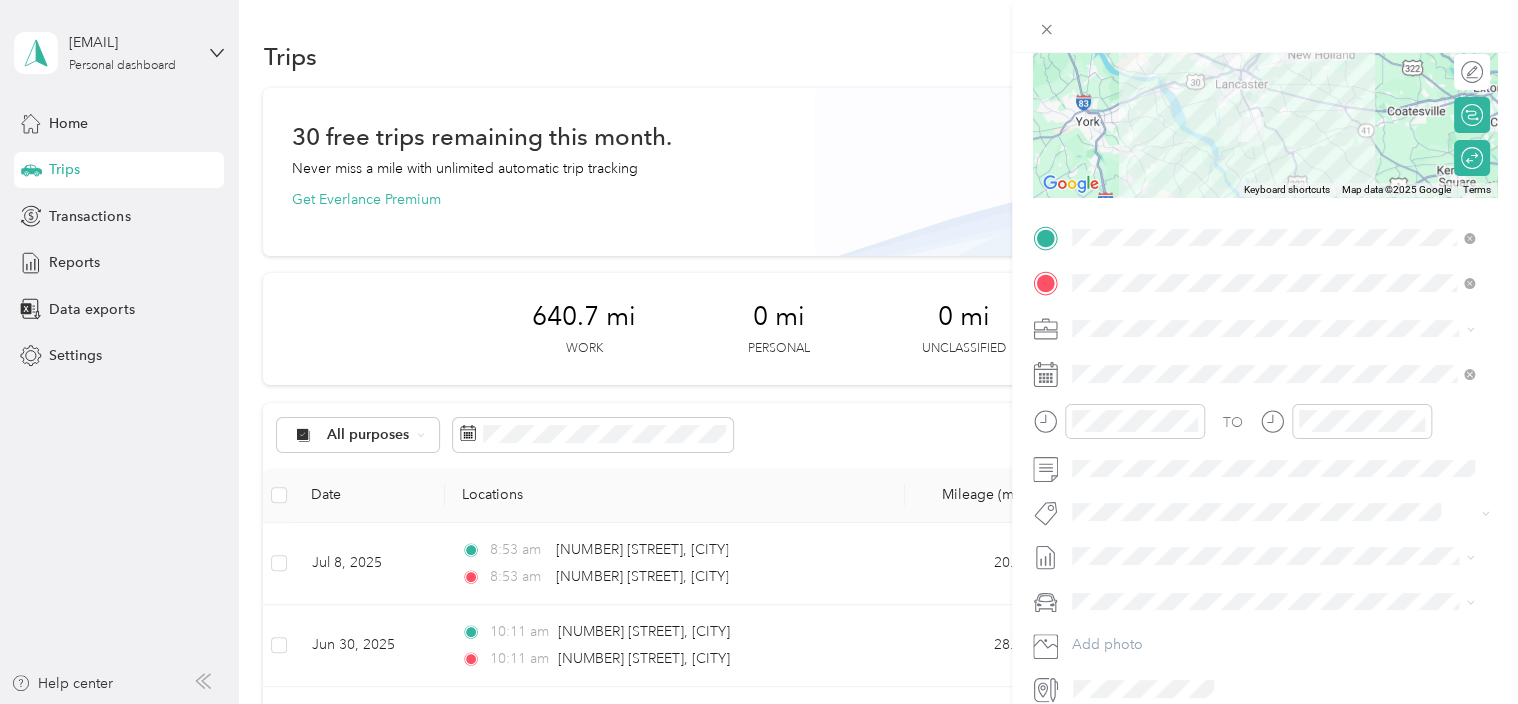 scroll, scrollTop: 300, scrollLeft: 0, axis: vertical 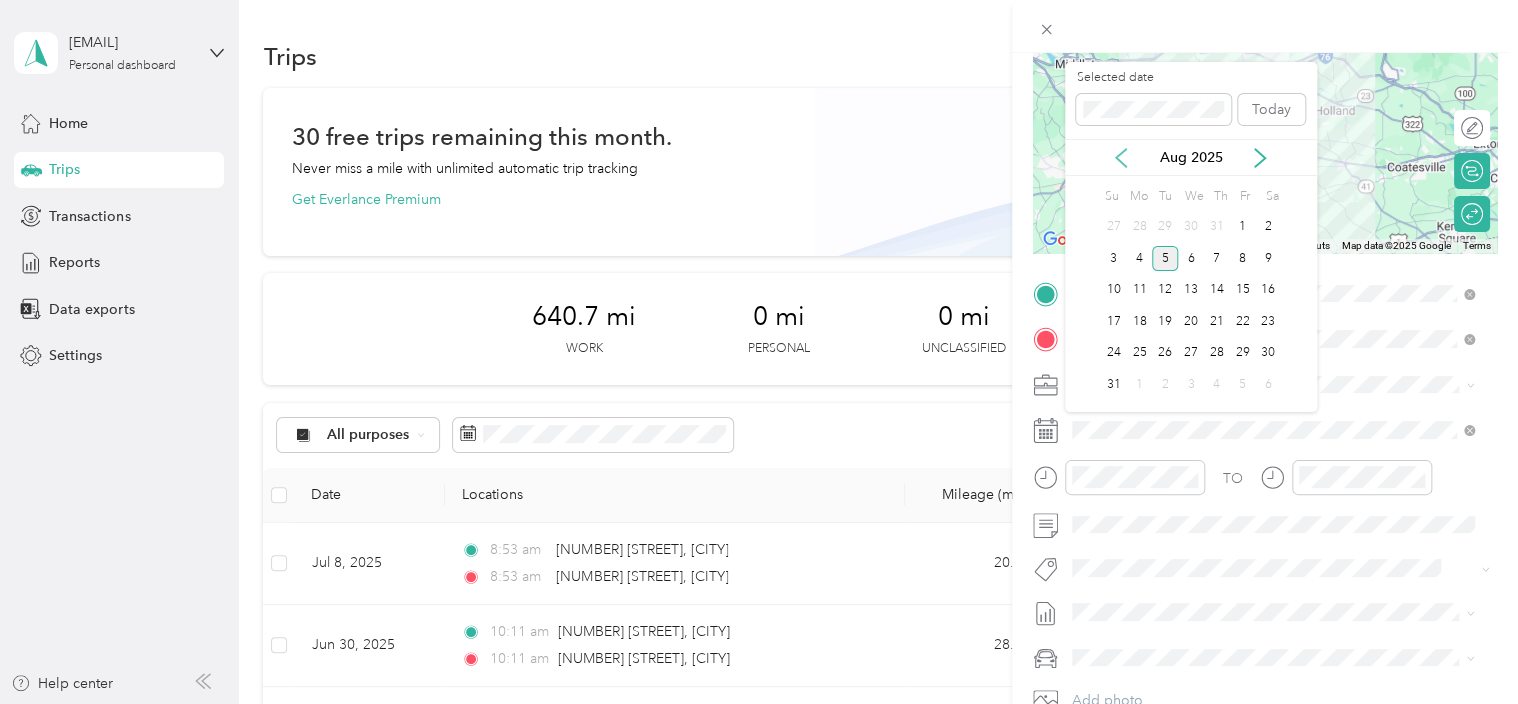 click 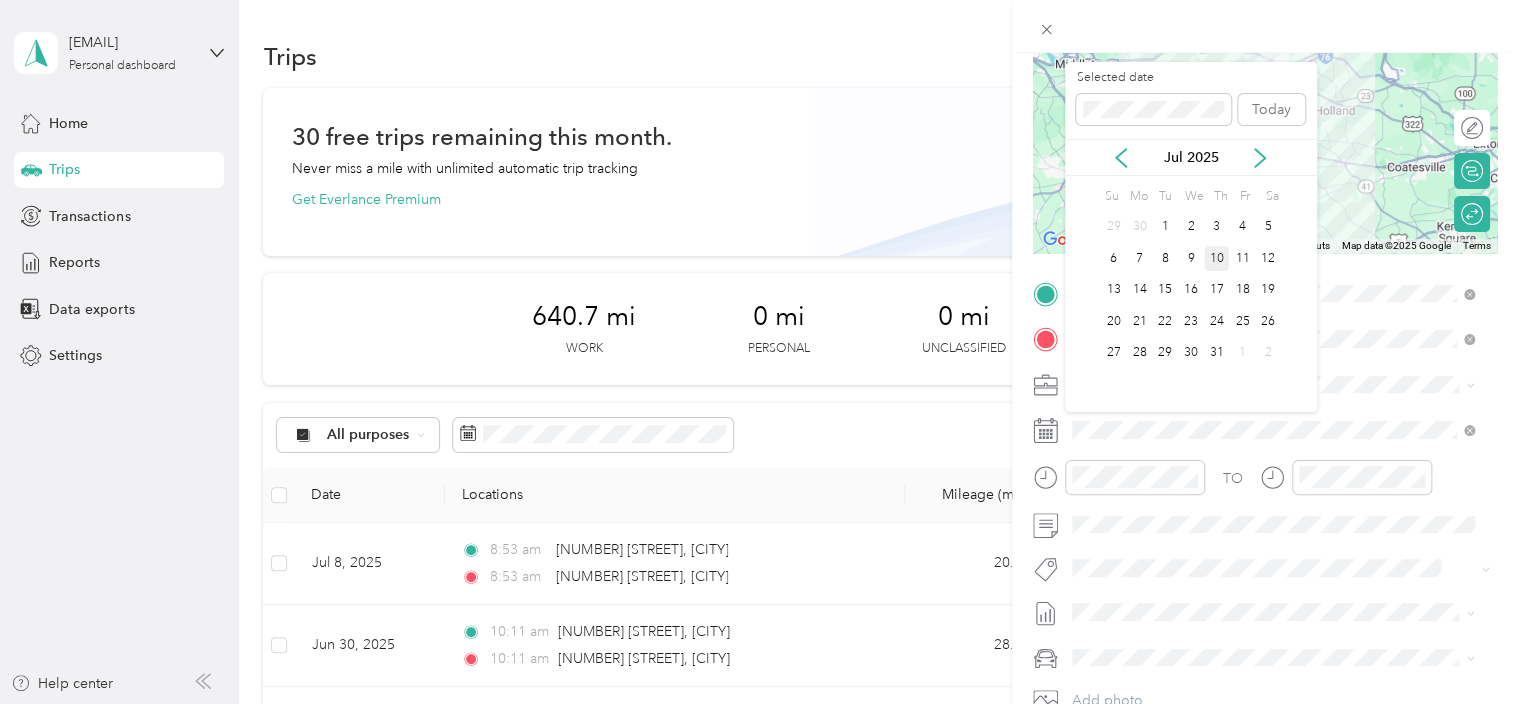 click on "10" at bounding box center [1217, 258] 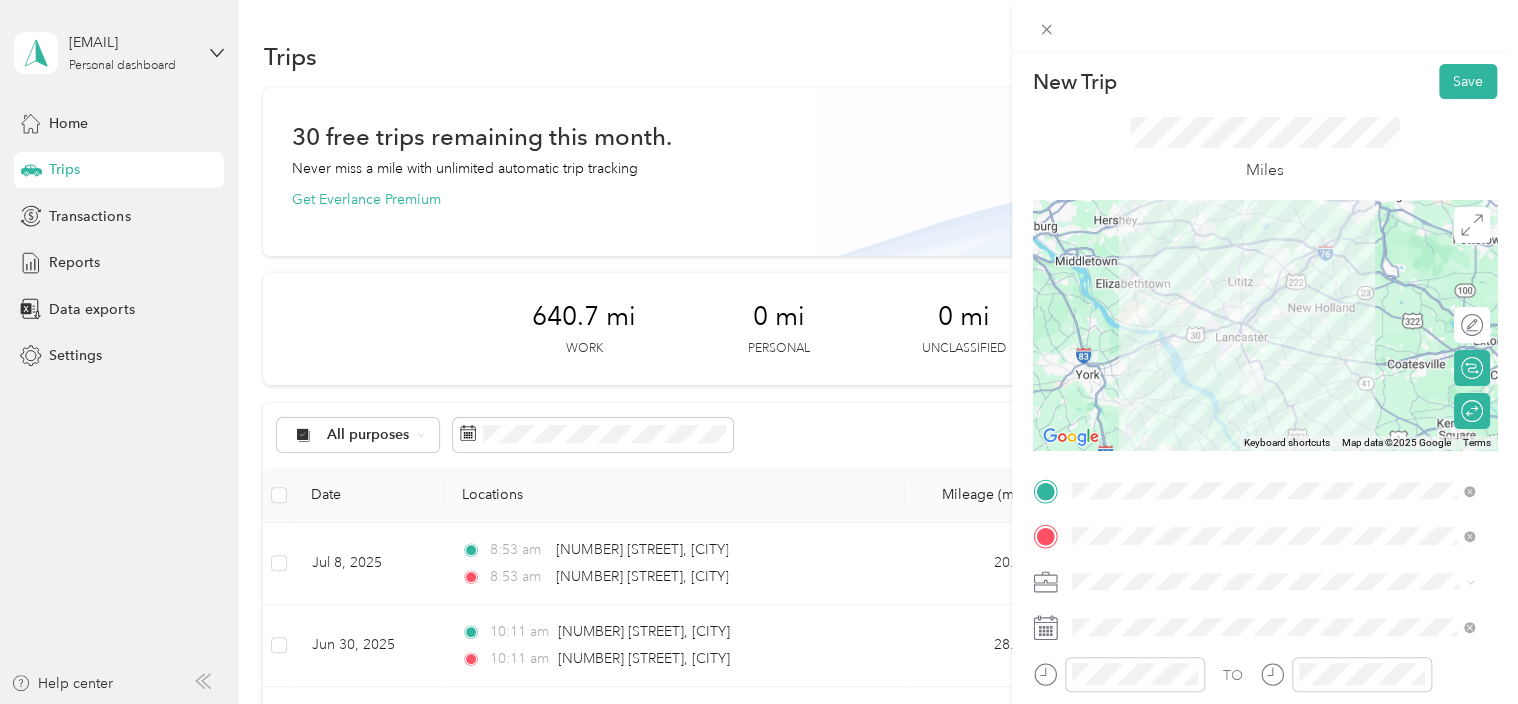 scroll, scrollTop: 0, scrollLeft: 0, axis: both 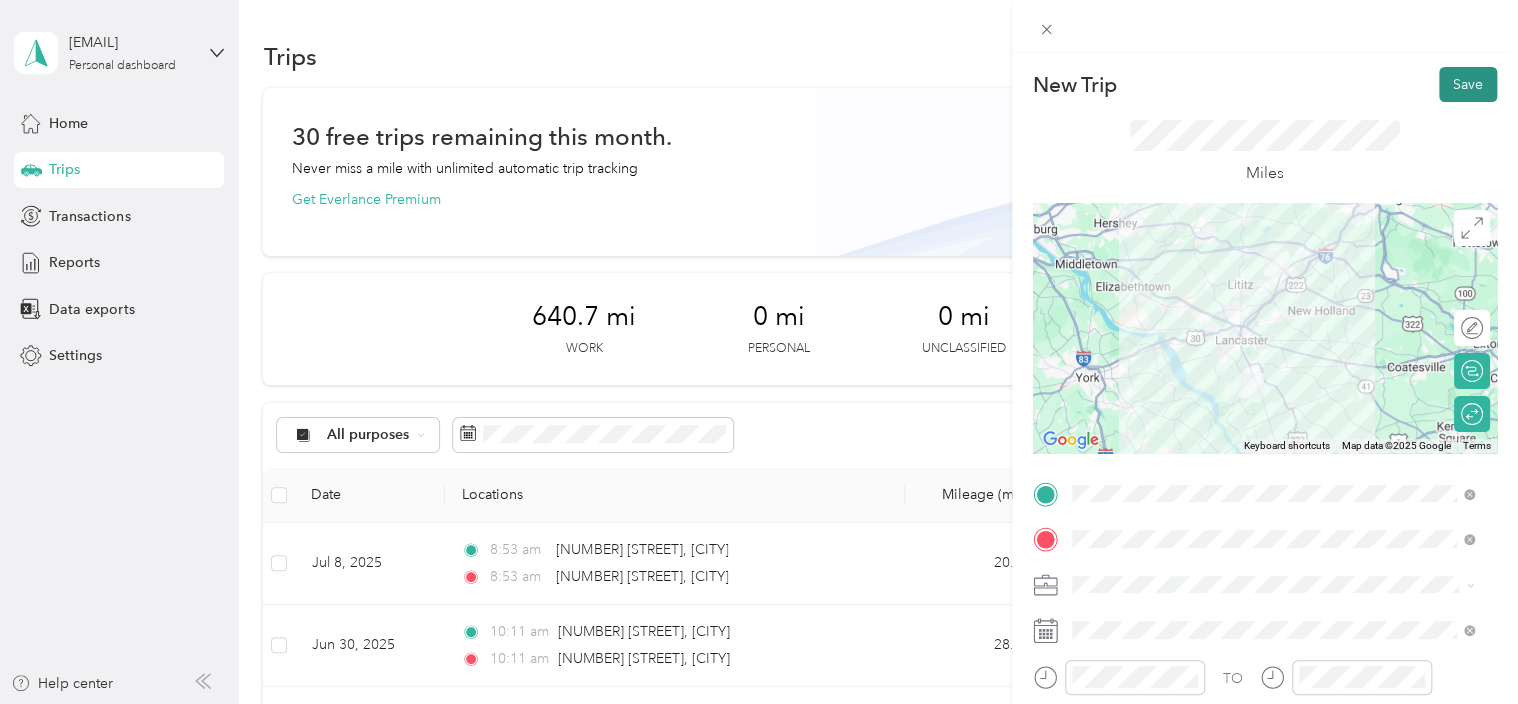 click on "Save" at bounding box center [1468, 84] 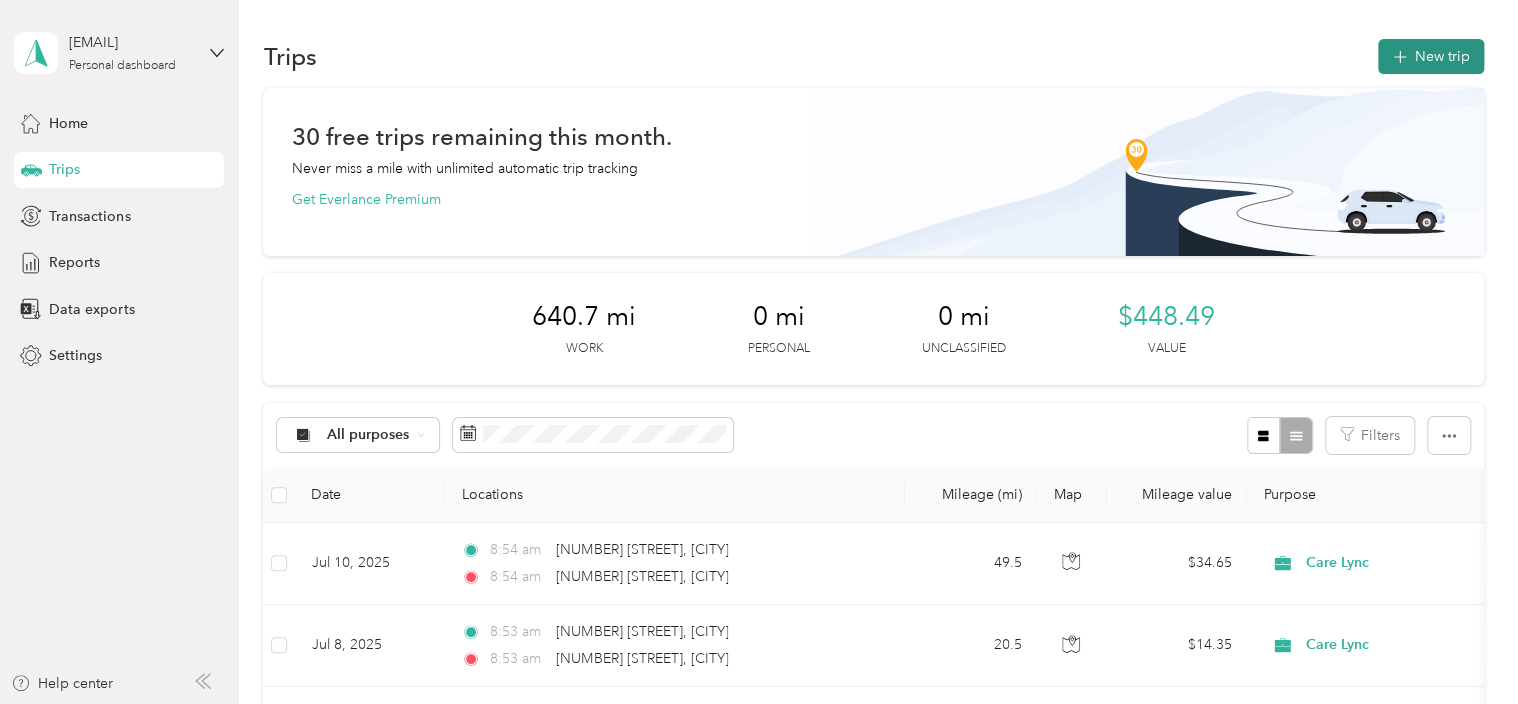 click on "New trip" at bounding box center (1431, 56) 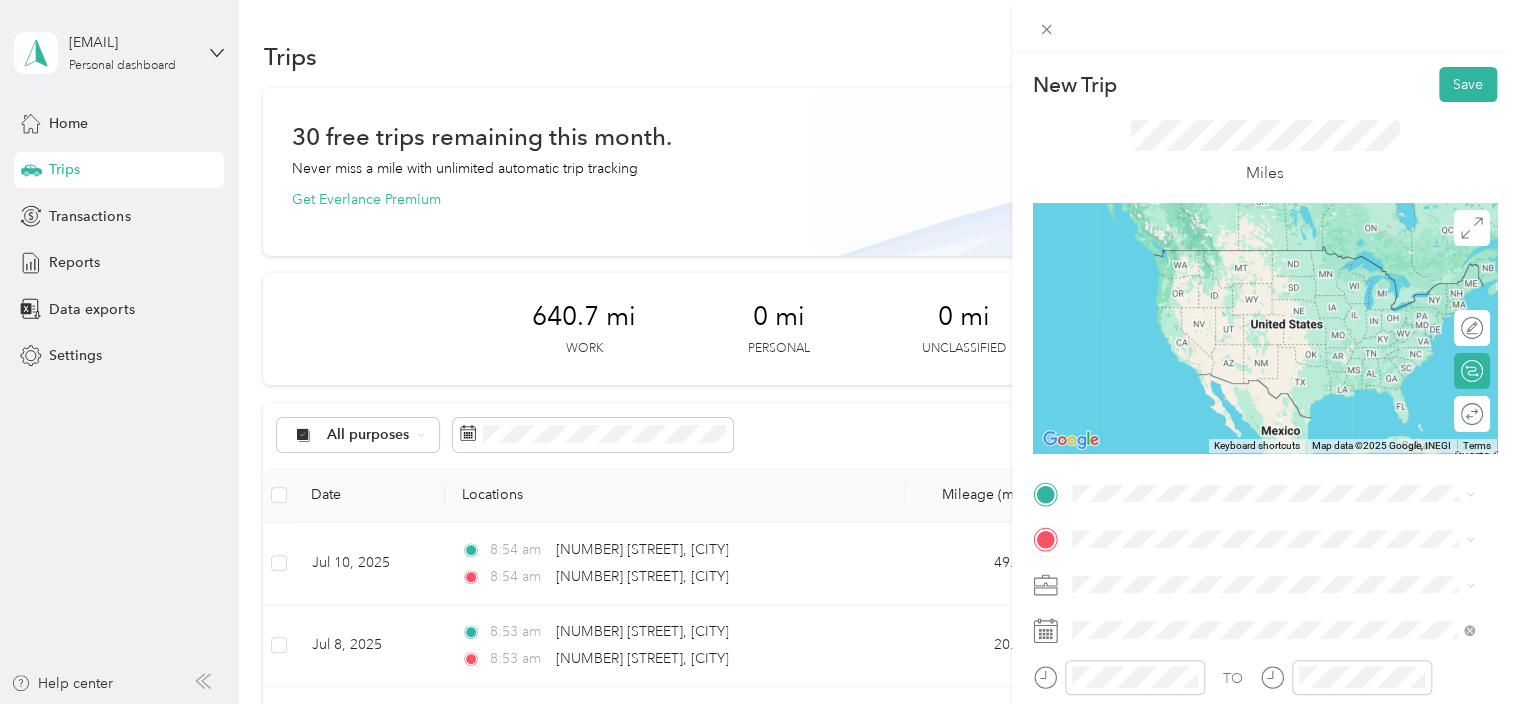 click on "[NUMBER] [STREET]
[CITY], [STATE] [POSTAL_CODE], [COUNTRY]" at bounding box center [1253, 256] 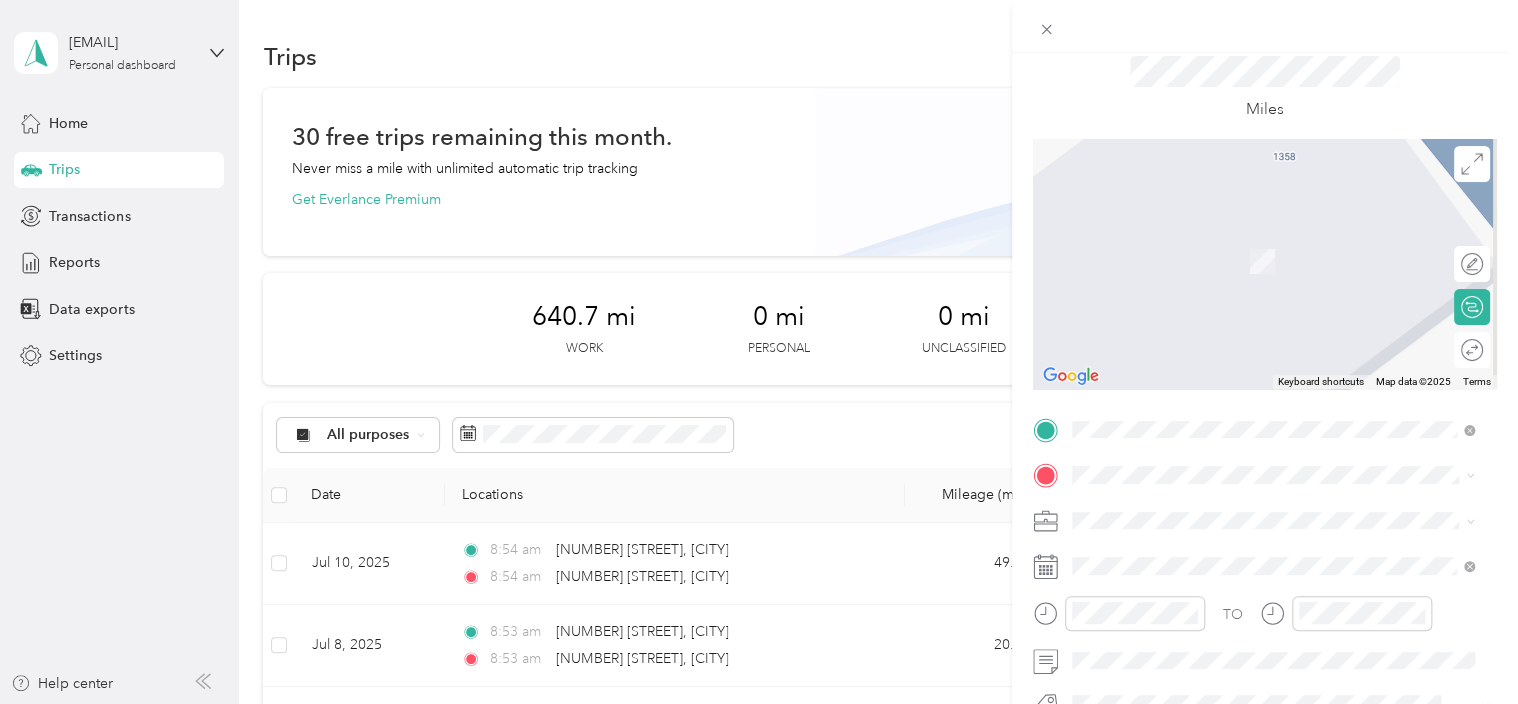 scroll, scrollTop: 200, scrollLeft: 0, axis: vertical 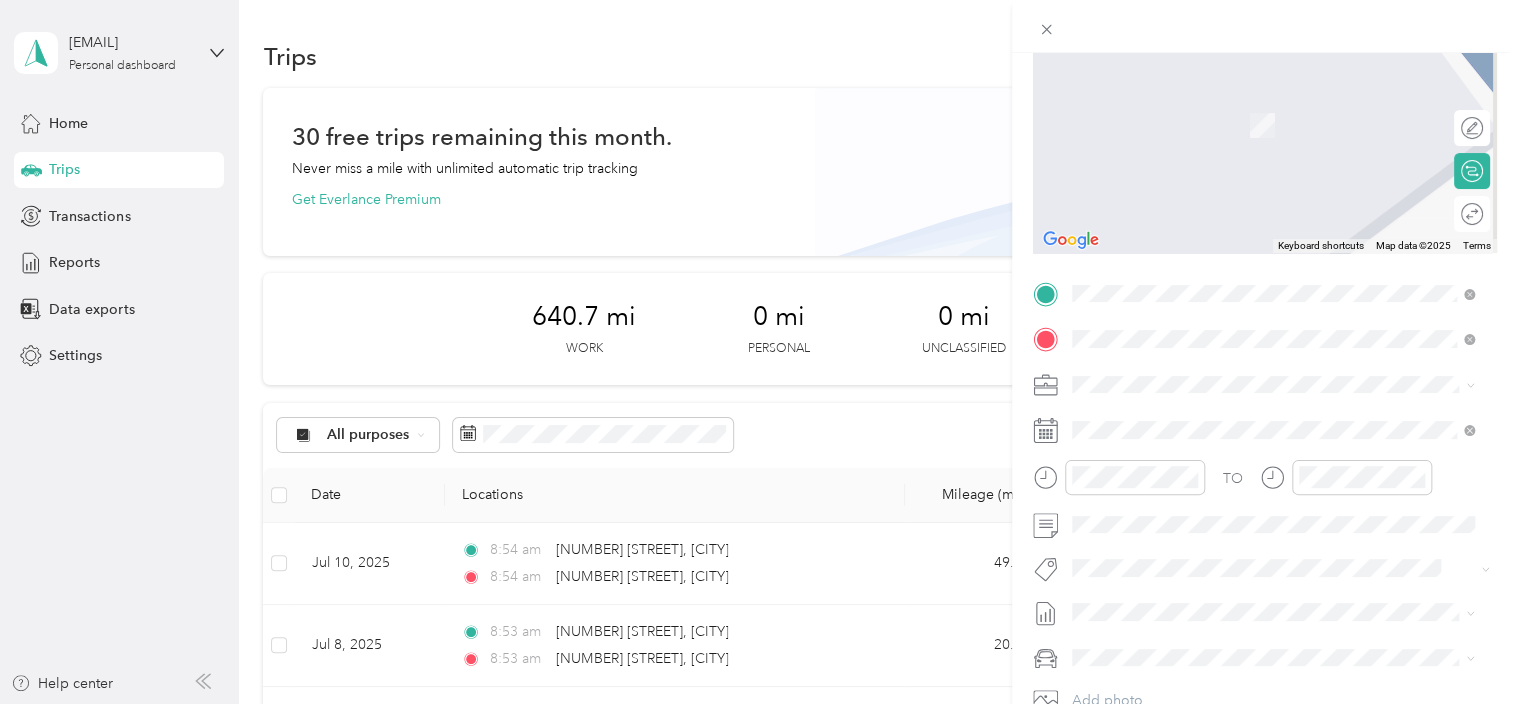 click on "[CITY]
[STATE], [COUNTRY]" at bounding box center [1174, 419] 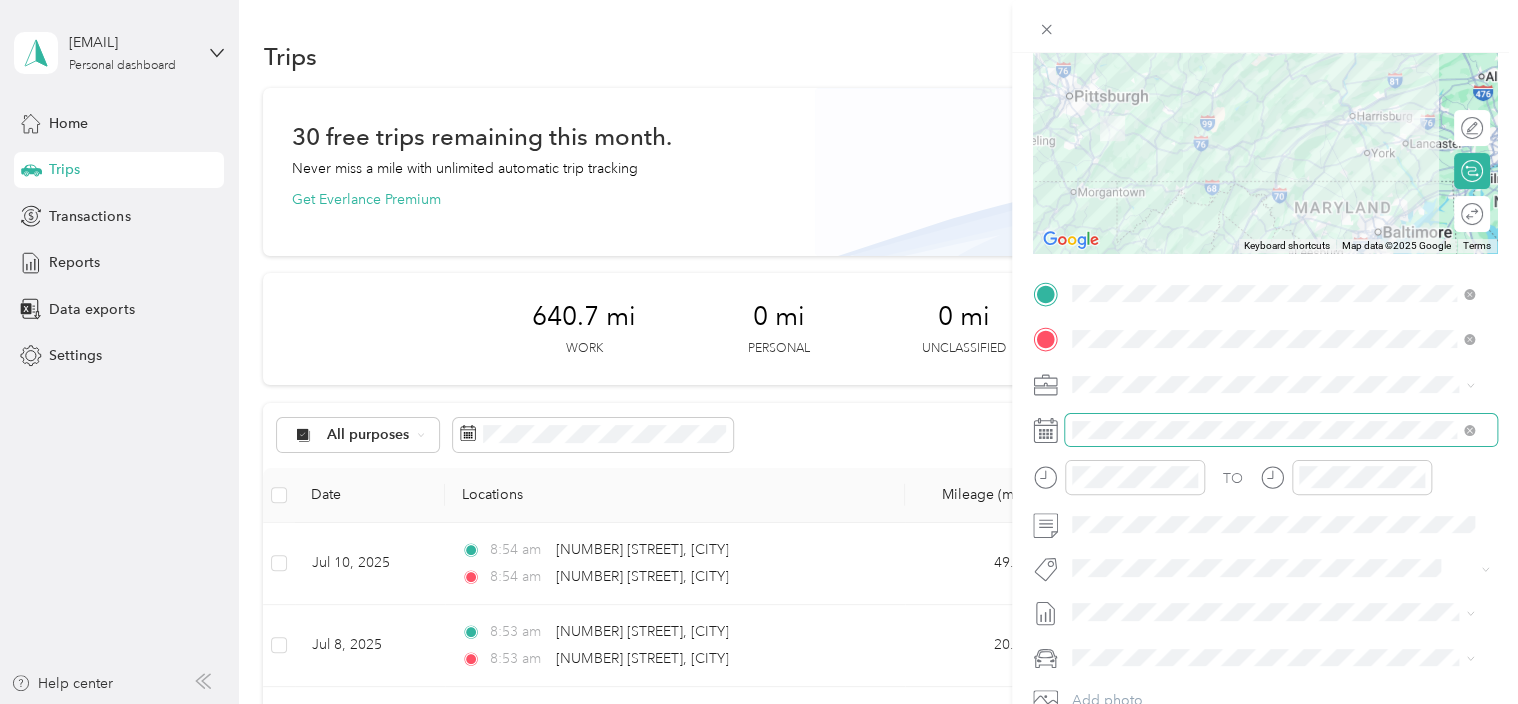 scroll, scrollTop: 100, scrollLeft: 0, axis: vertical 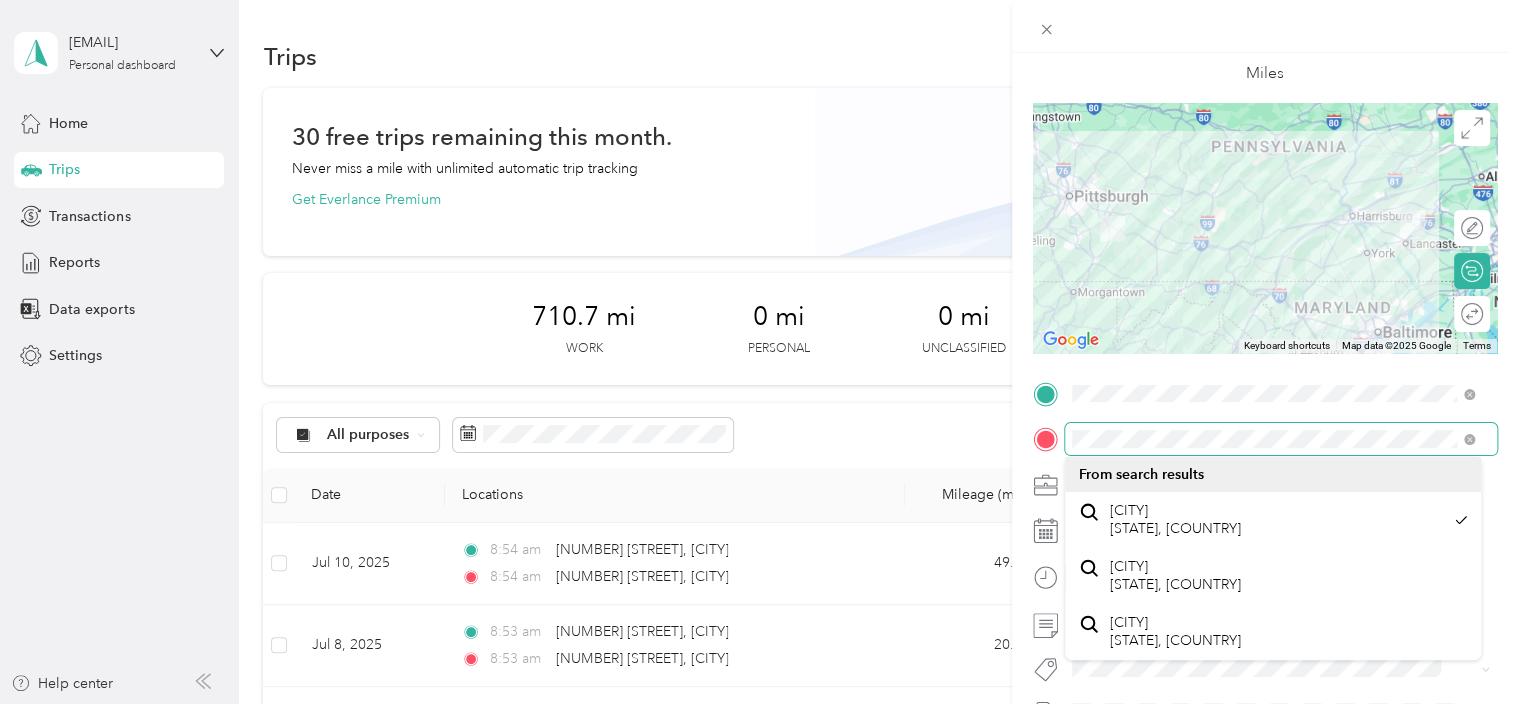 click at bounding box center [1281, 439] 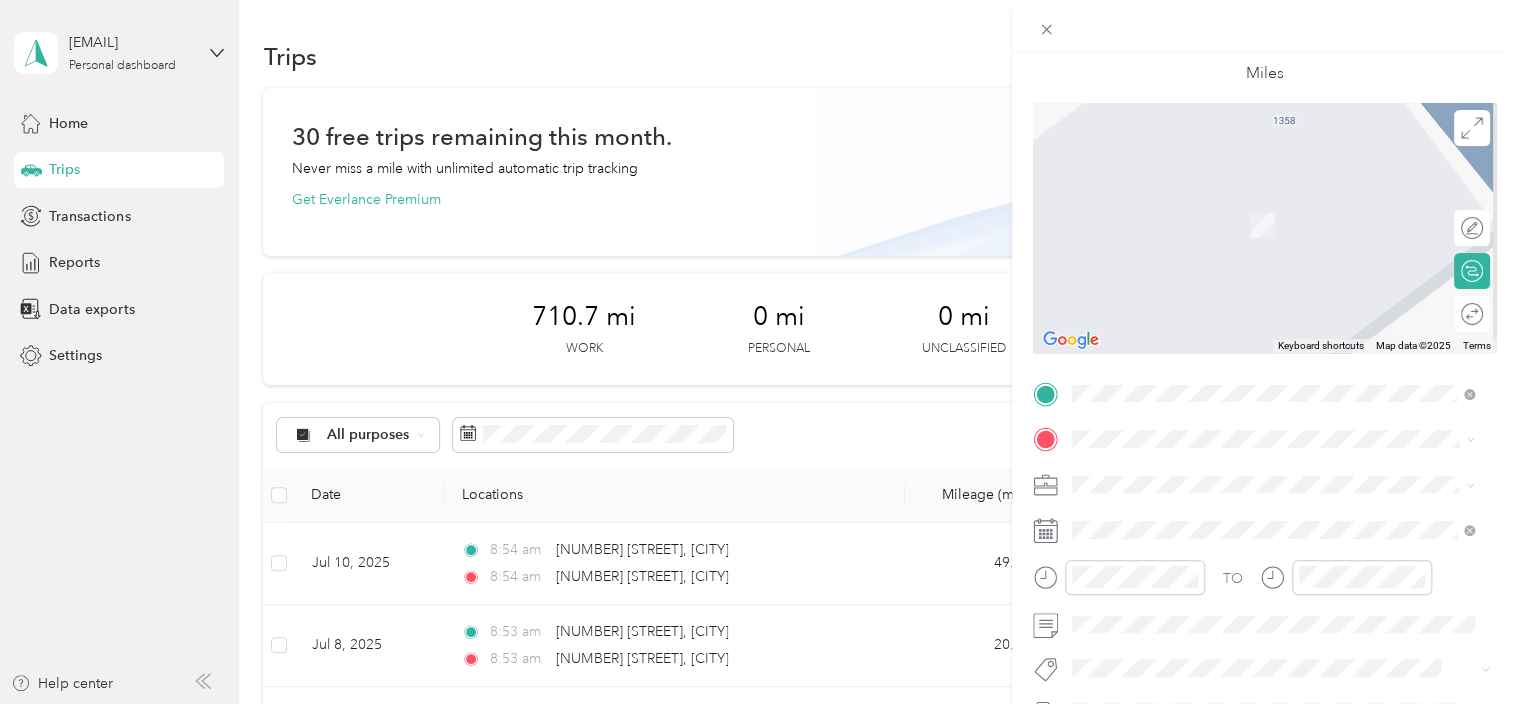 click on "[NUMBER] [STREET]
[CITY], [STATE] [POSTAL_CODE], [COUNTRY]" at bounding box center (1273, 198) 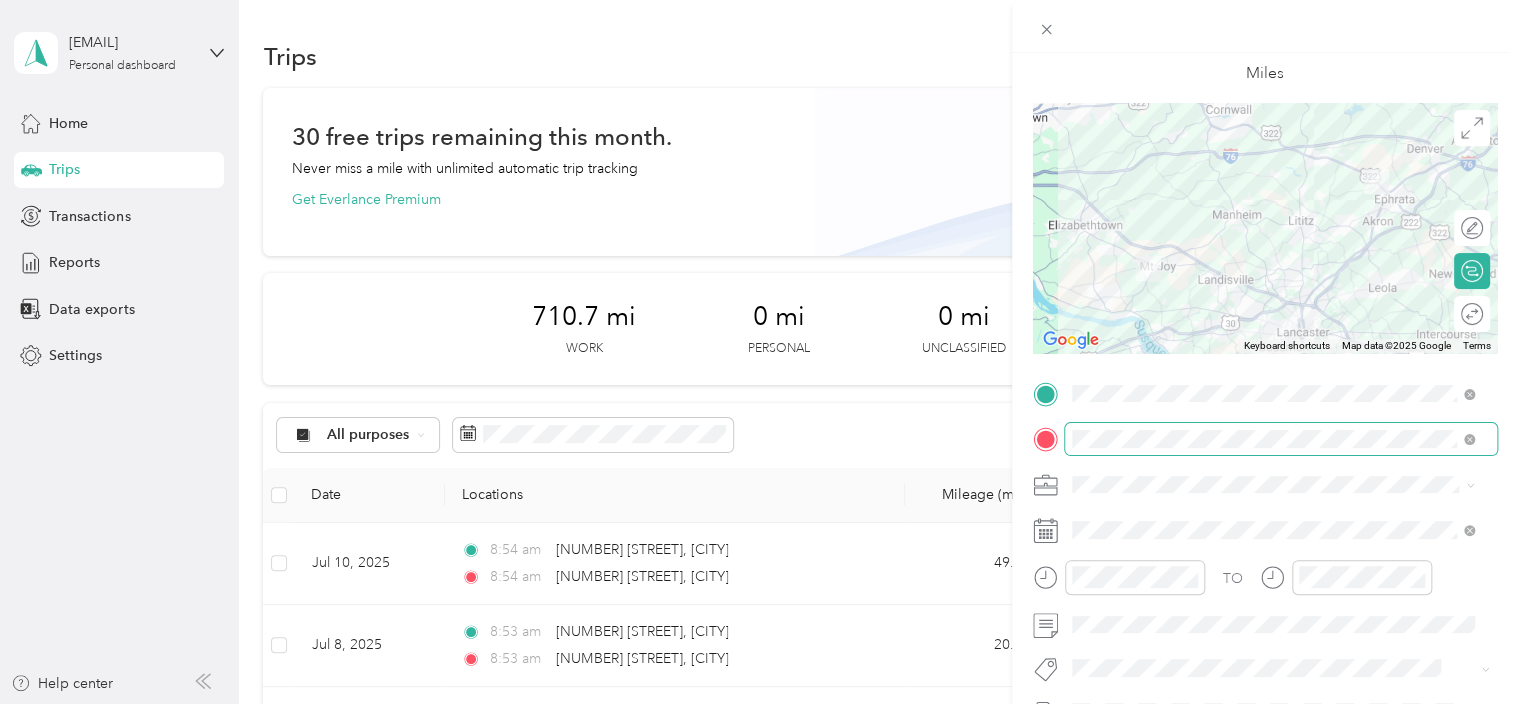 scroll, scrollTop: 0, scrollLeft: 0, axis: both 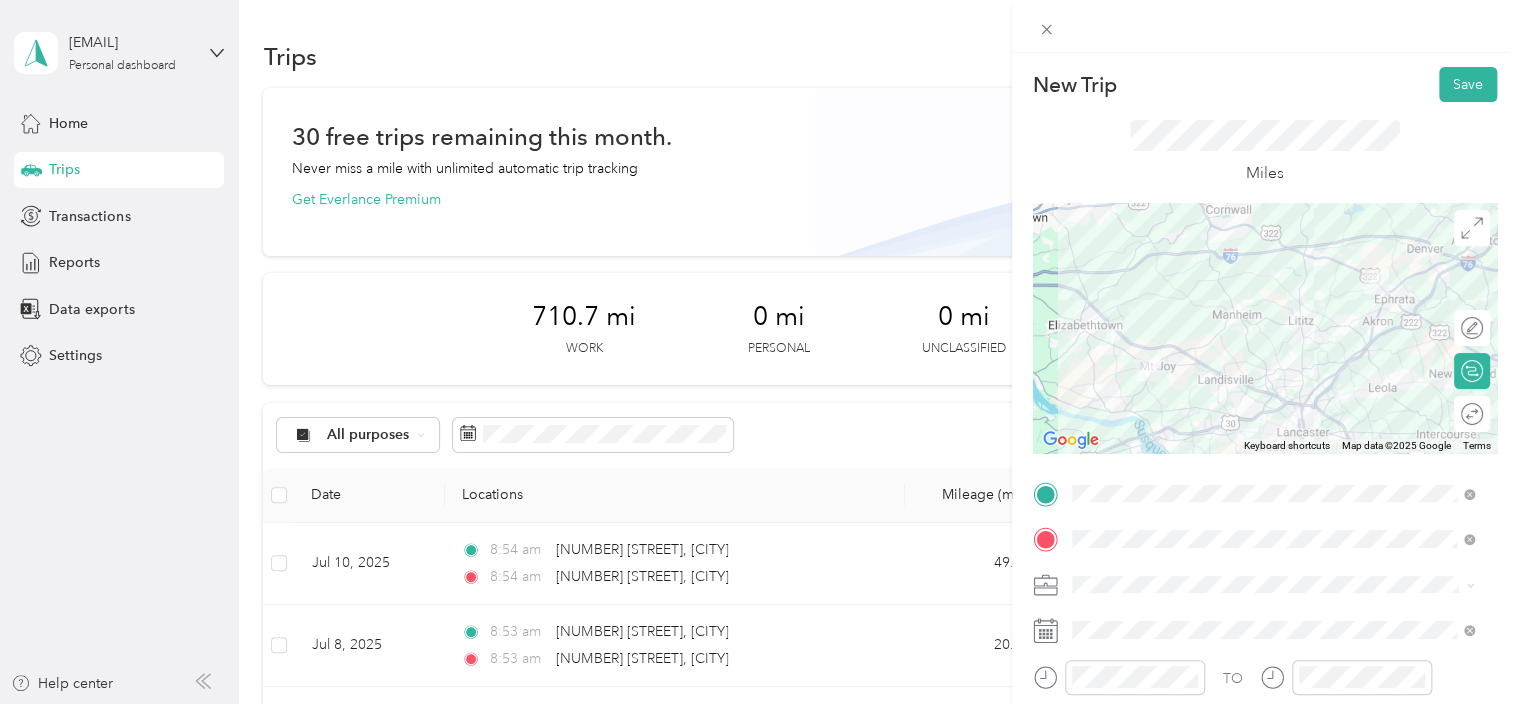 click at bounding box center [1265, 328] 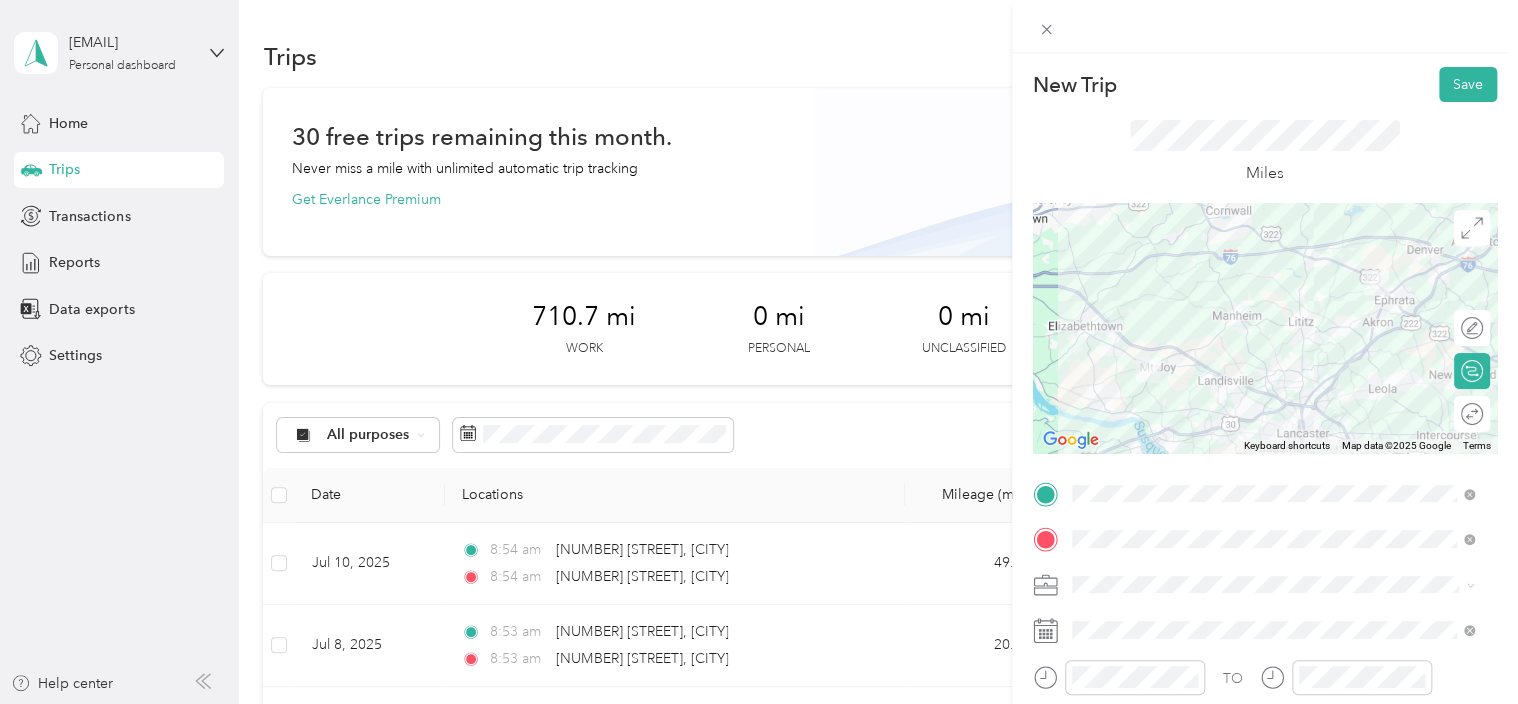 click at bounding box center [1265, 328] 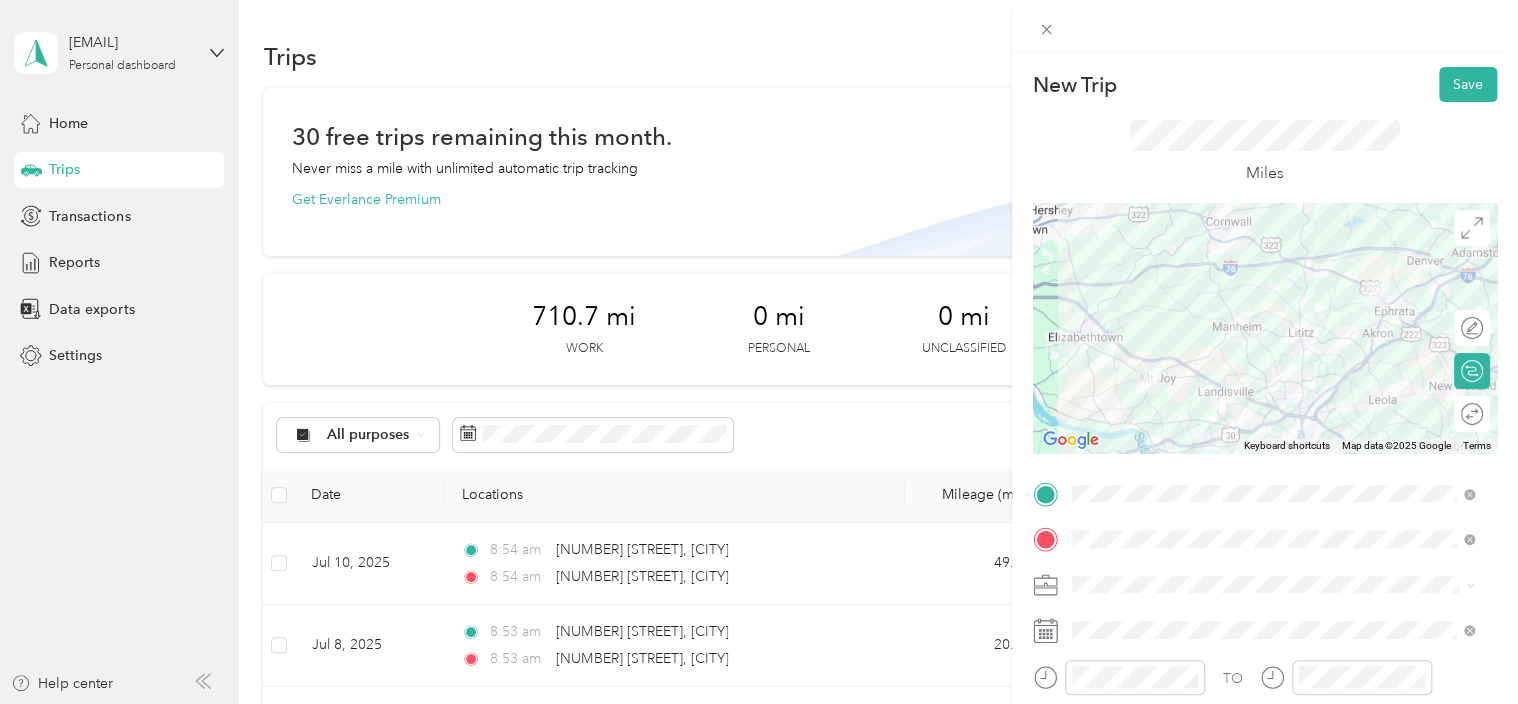 click at bounding box center (1265, 328) 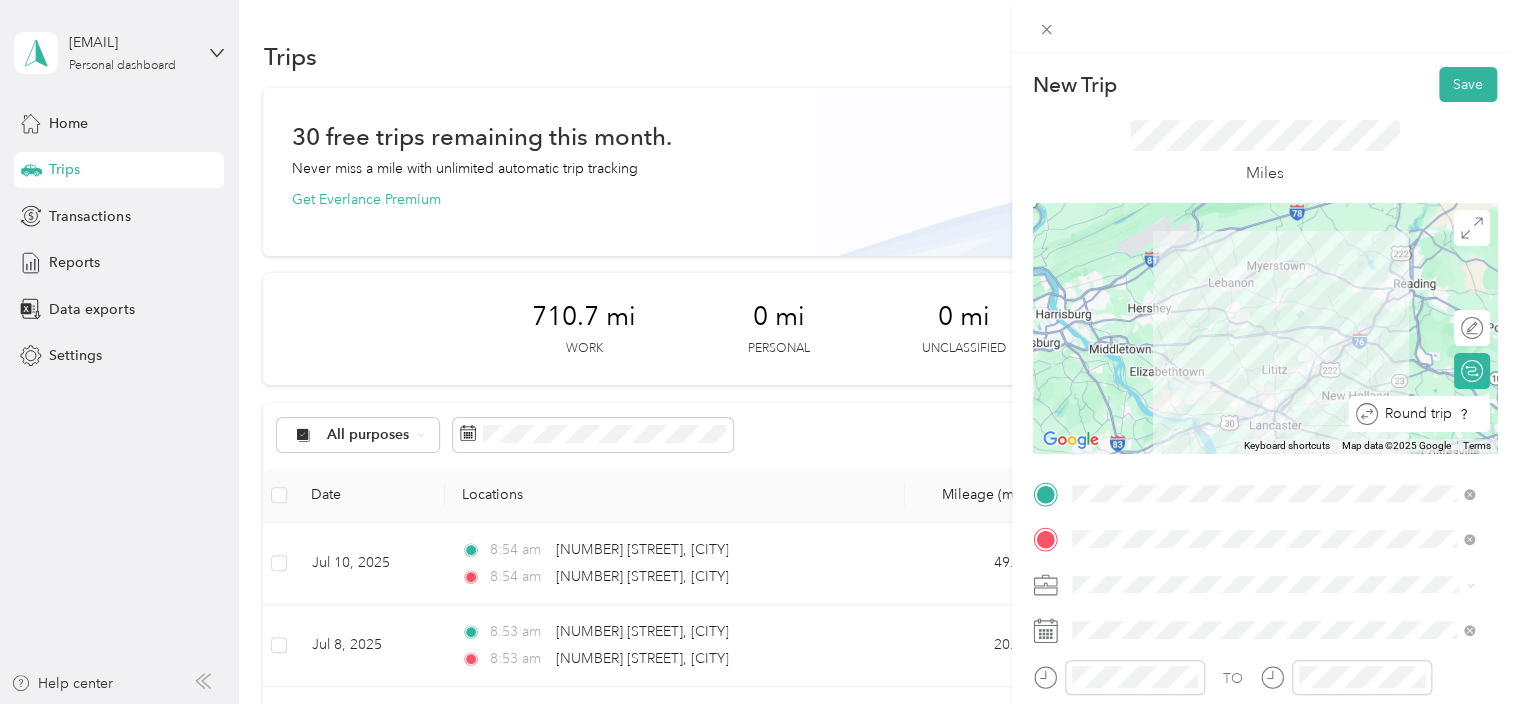 click at bounding box center (1490, 414) 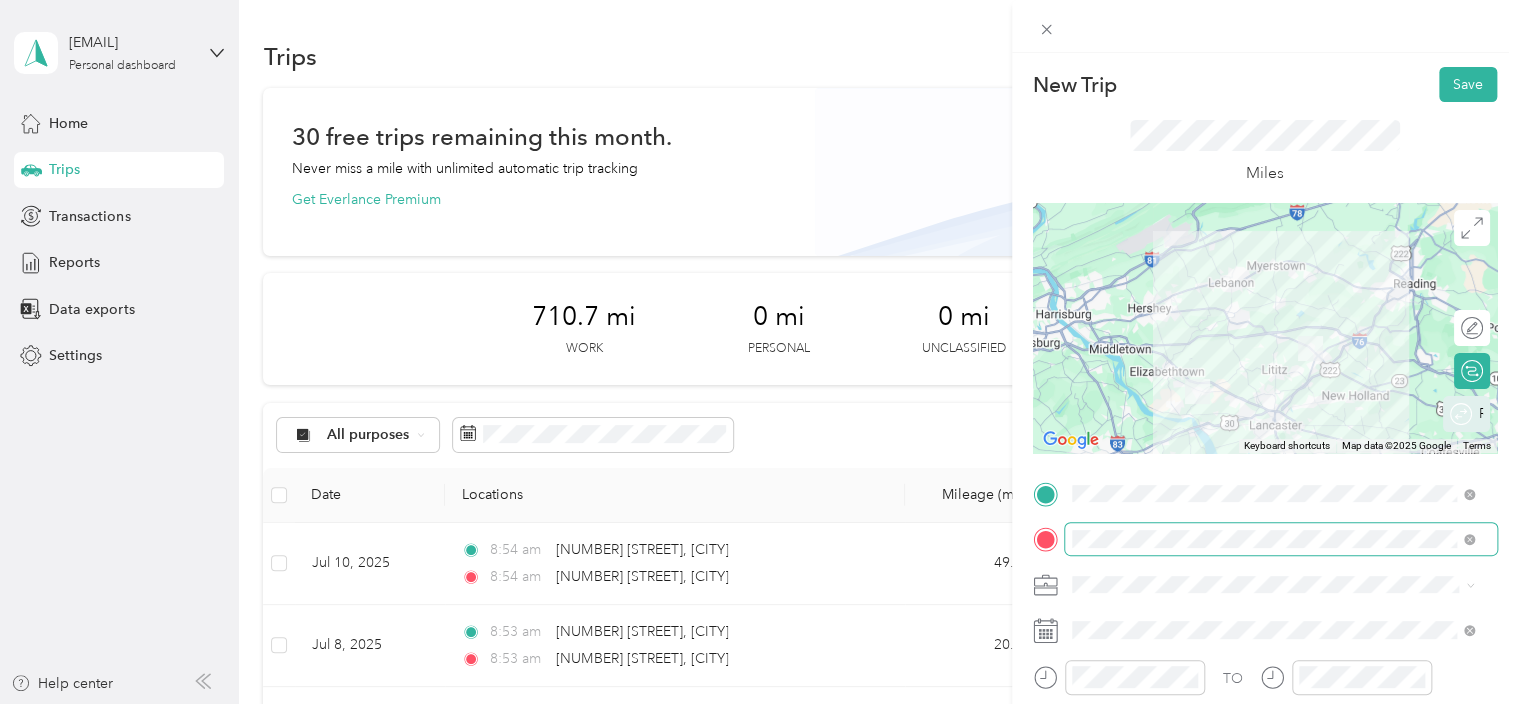 scroll, scrollTop: 200, scrollLeft: 0, axis: vertical 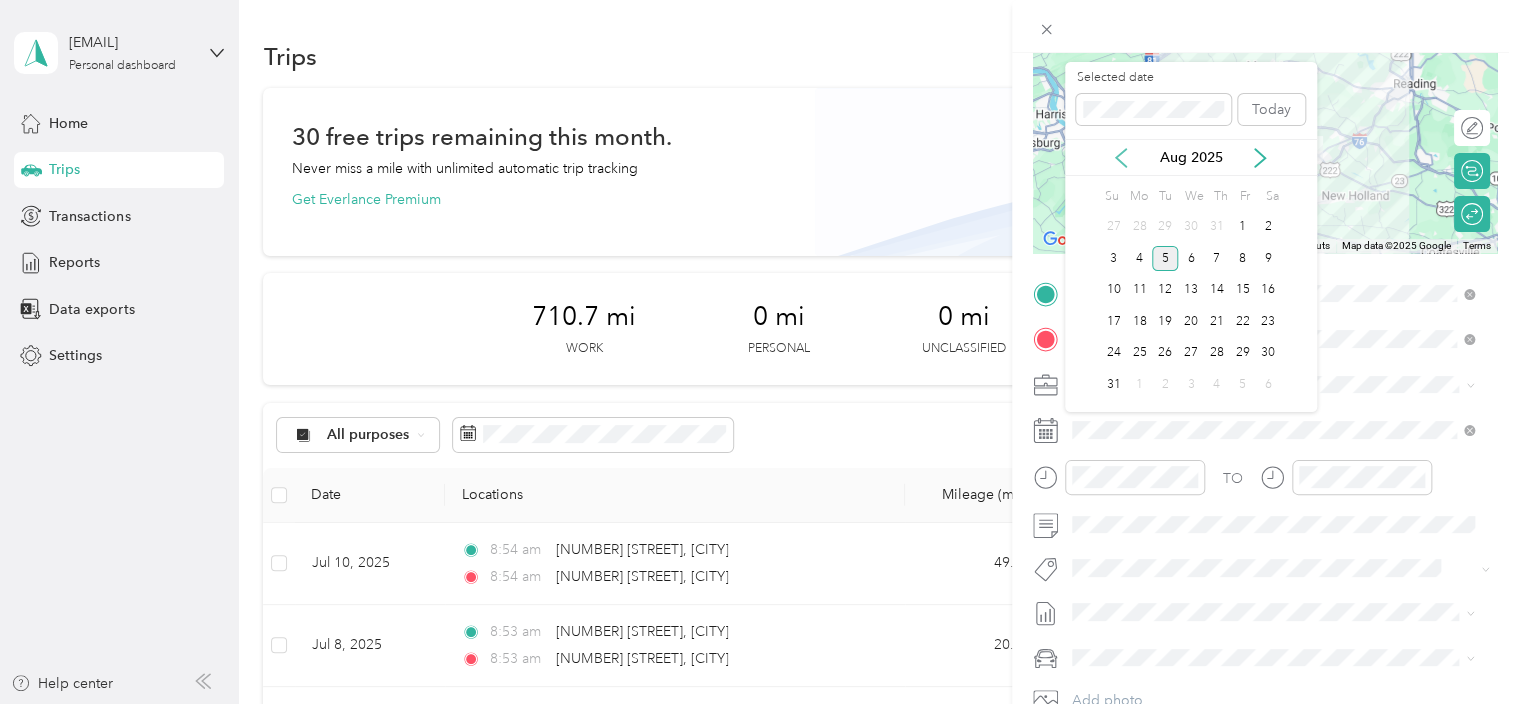 click 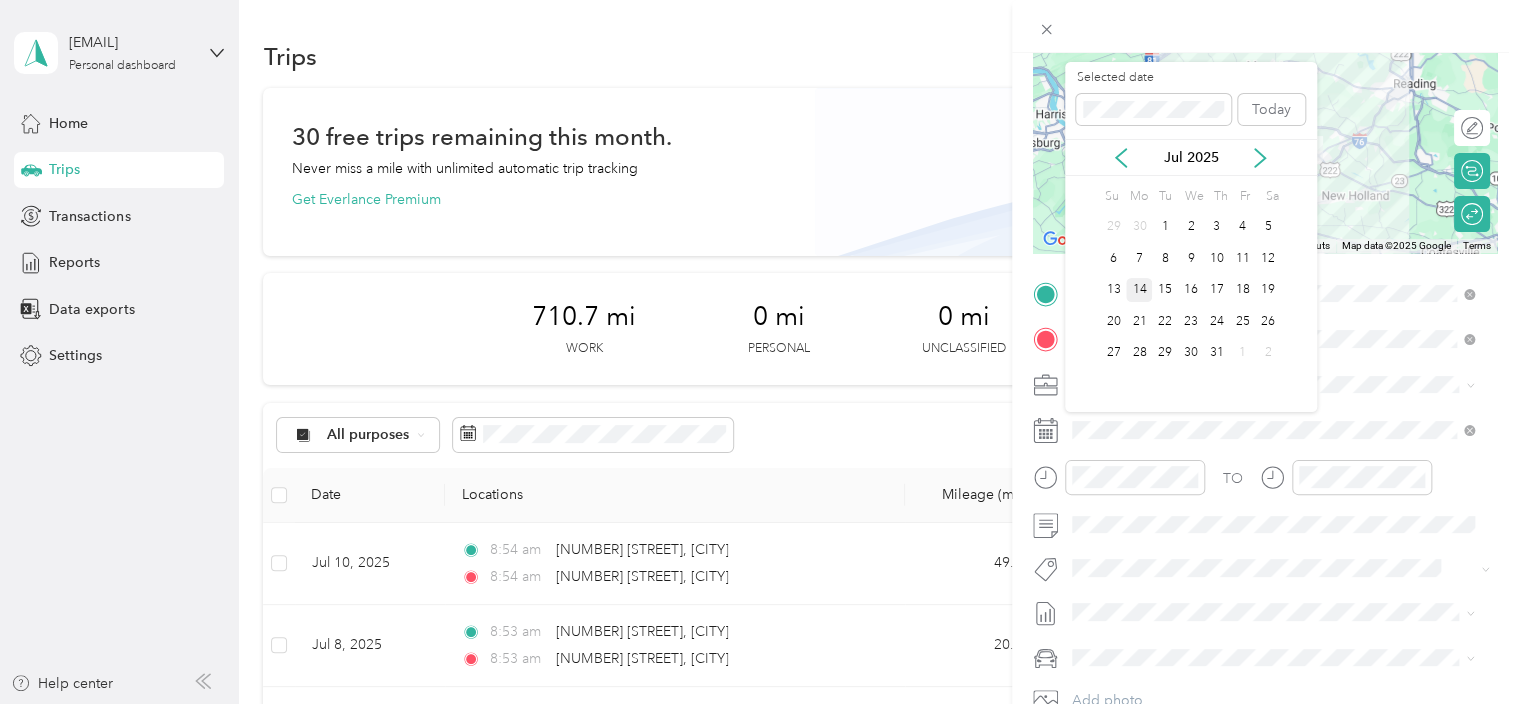 click on "14" at bounding box center (1139, 290) 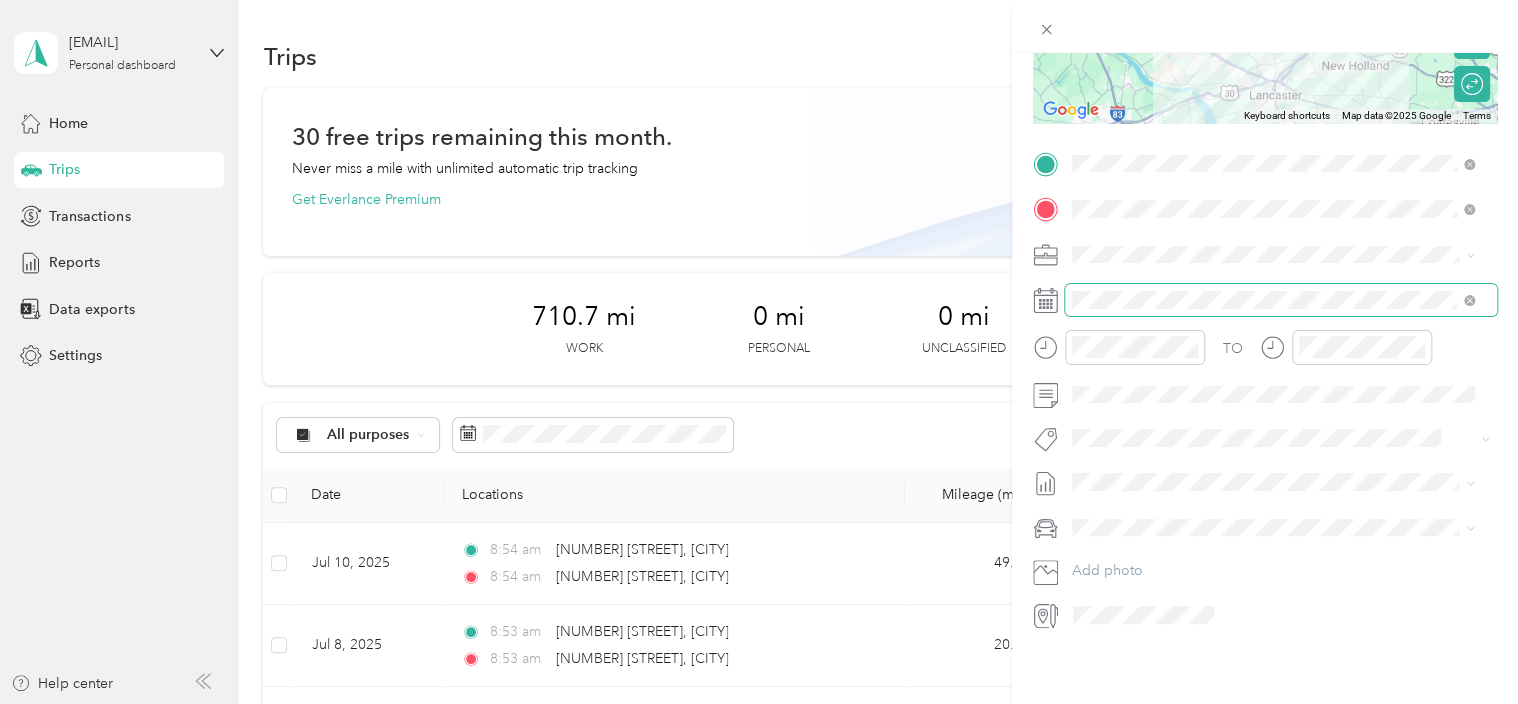 scroll, scrollTop: 344, scrollLeft: 0, axis: vertical 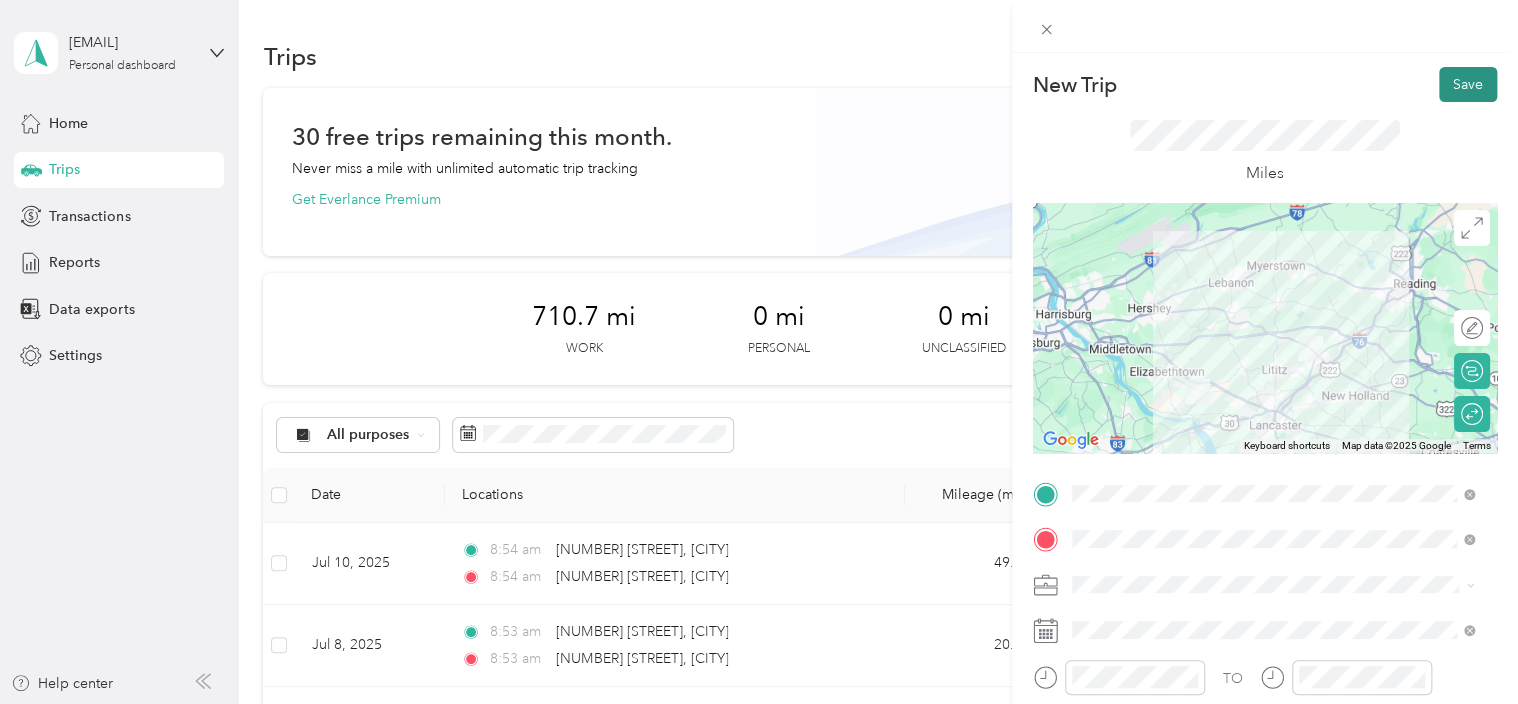 click on "Save" at bounding box center [1468, 84] 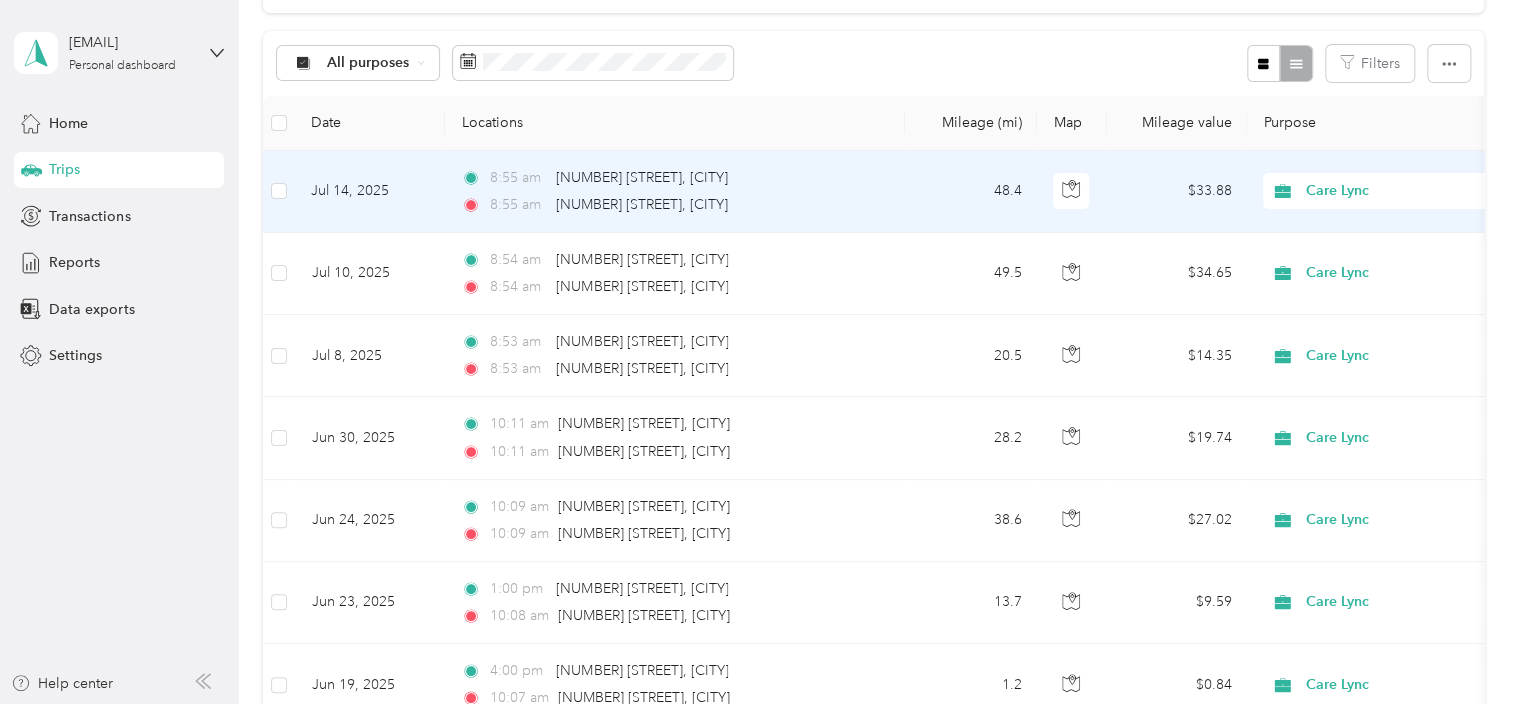 scroll, scrollTop: 400, scrollLeft: 0, axis: vertical 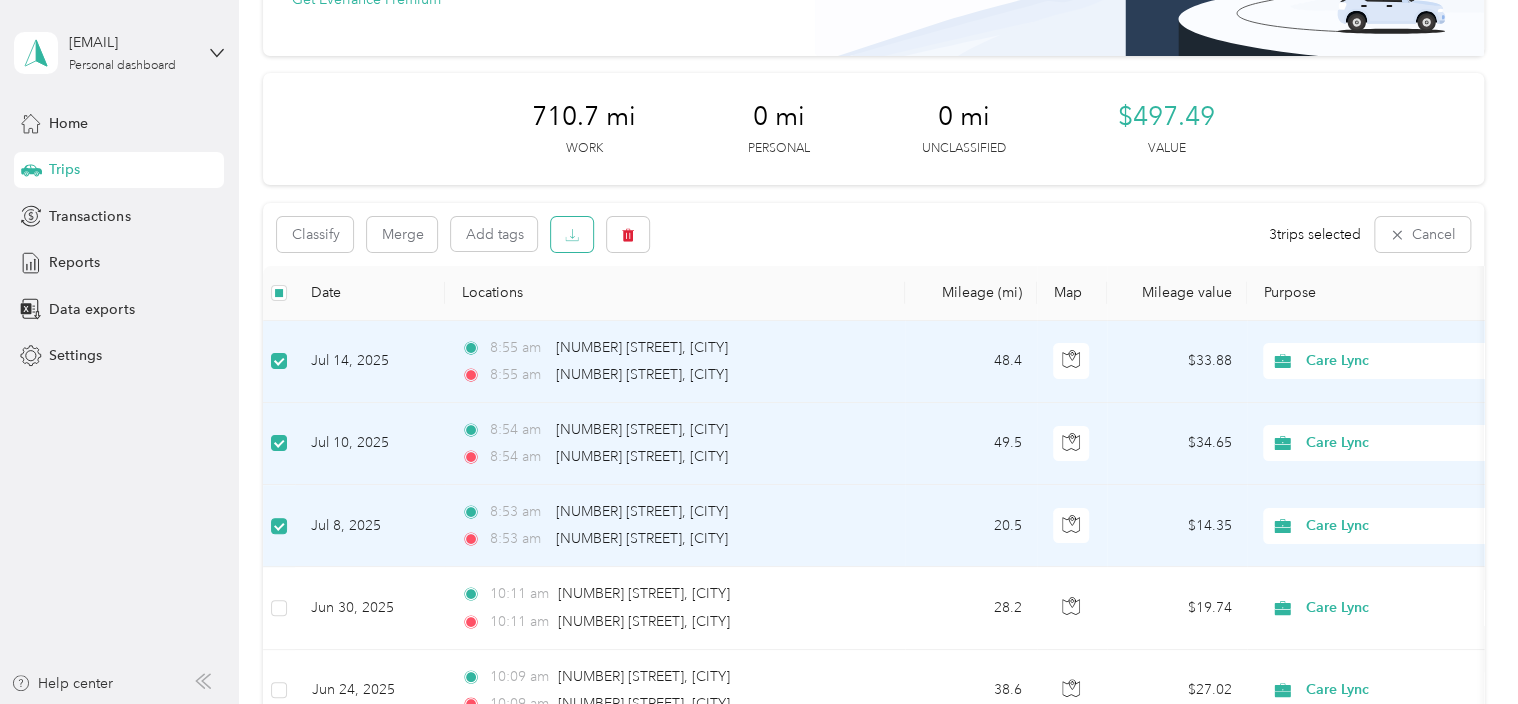 click at bounding box center (572, 234) 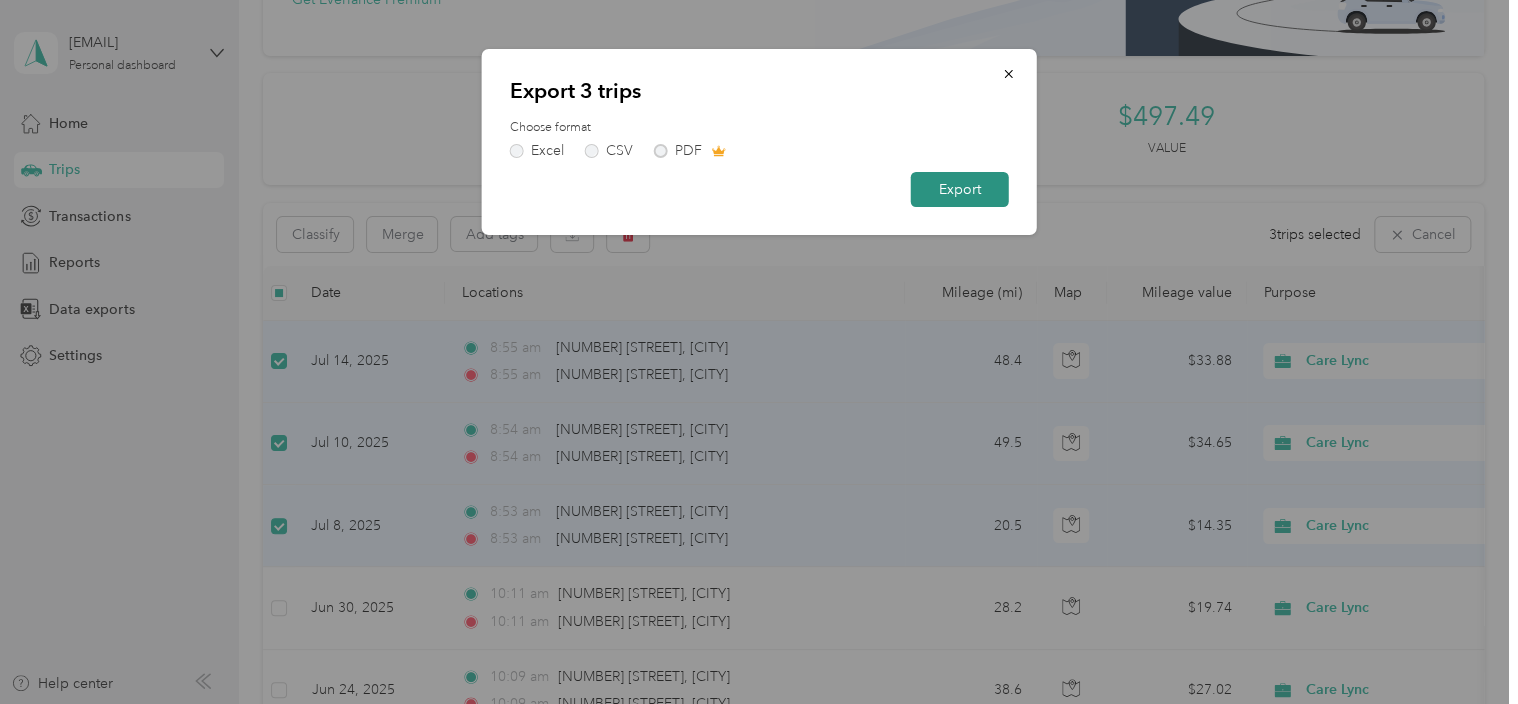 click on "Export" at bounding box center [960, 189] 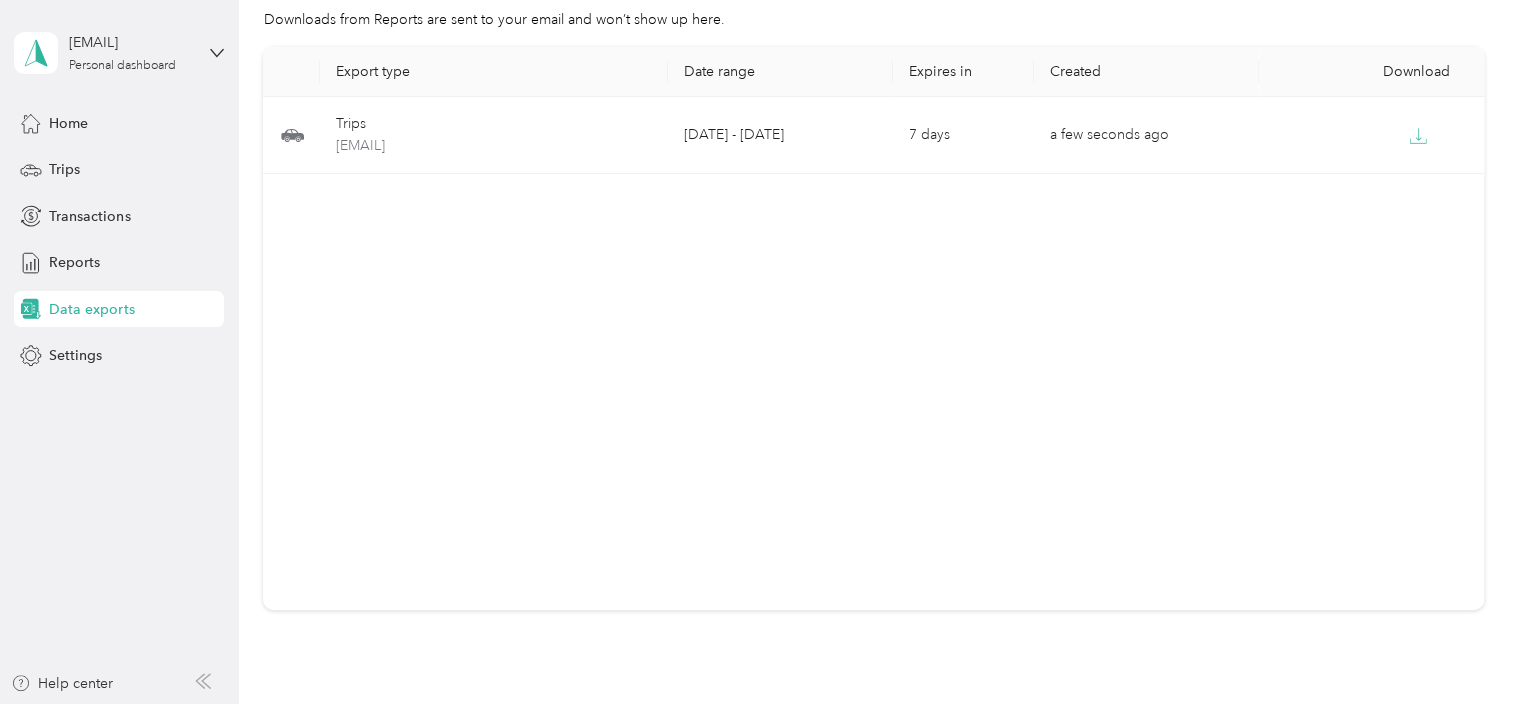 scroll, scrollTop: 0, scrollLeft: 0, axis: both 